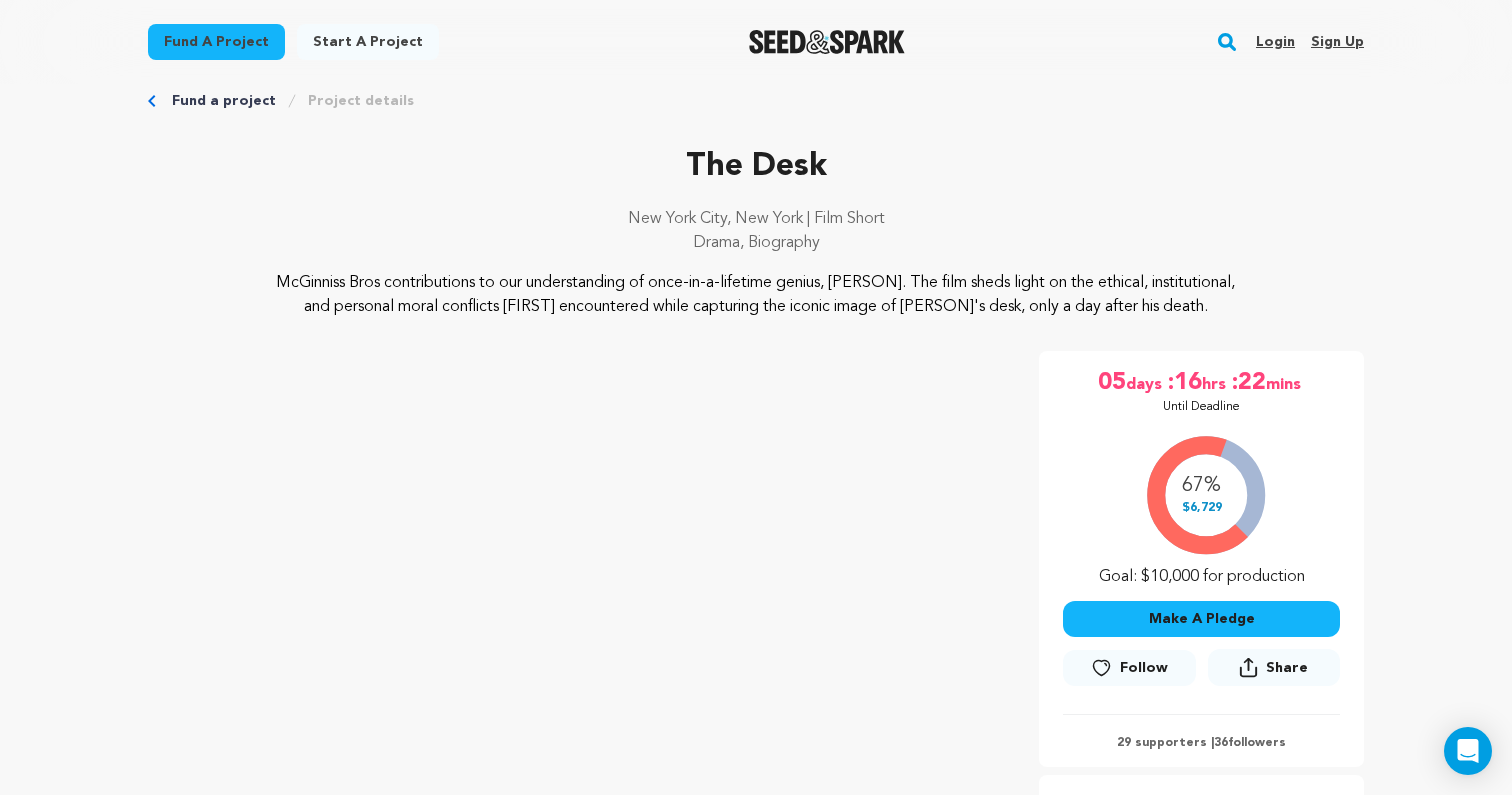 scroll, scrollTop: 0, scrollLeft: 0, axis: both 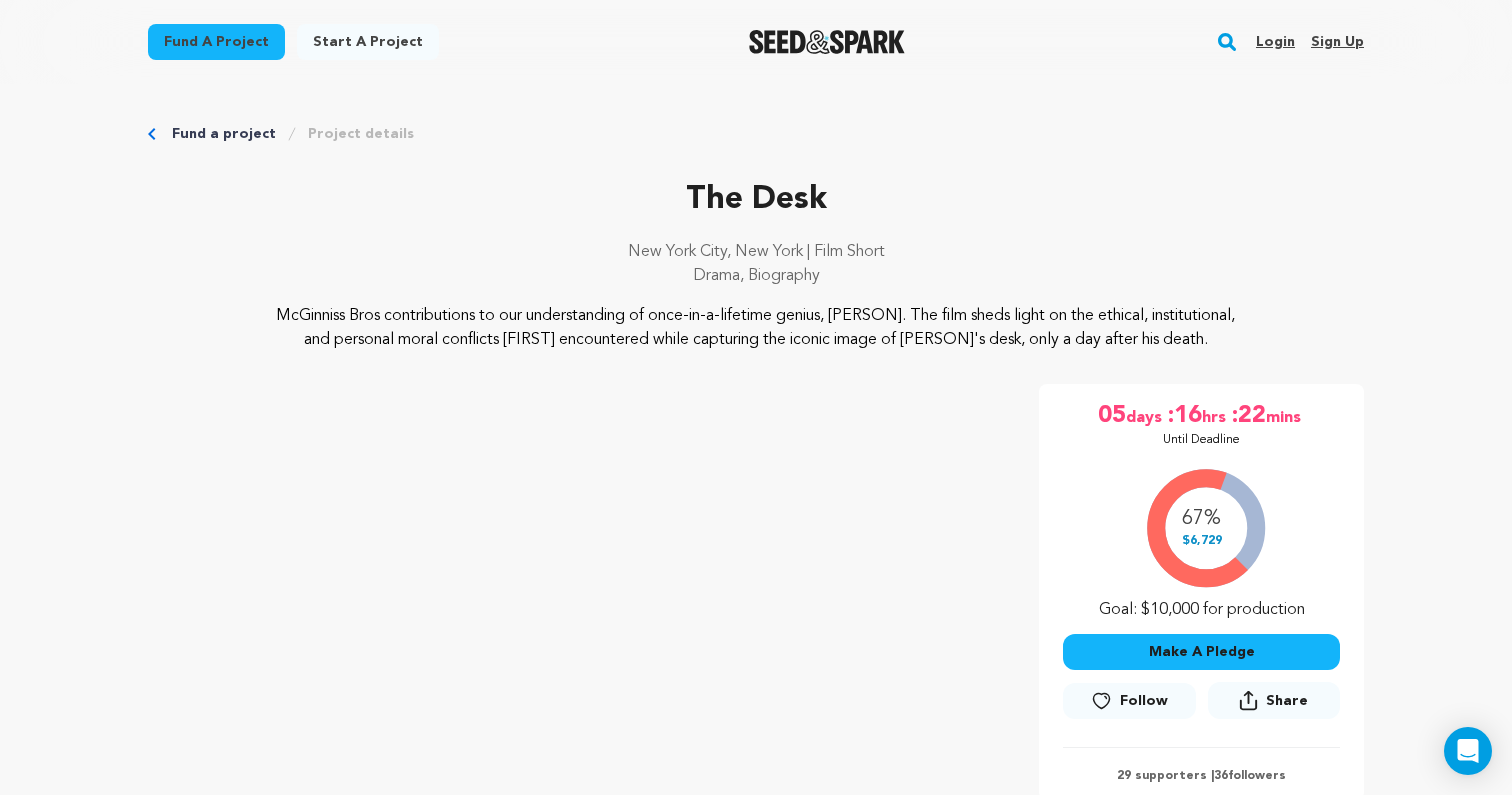 click on "Login" at bounding box center [1275, 42] 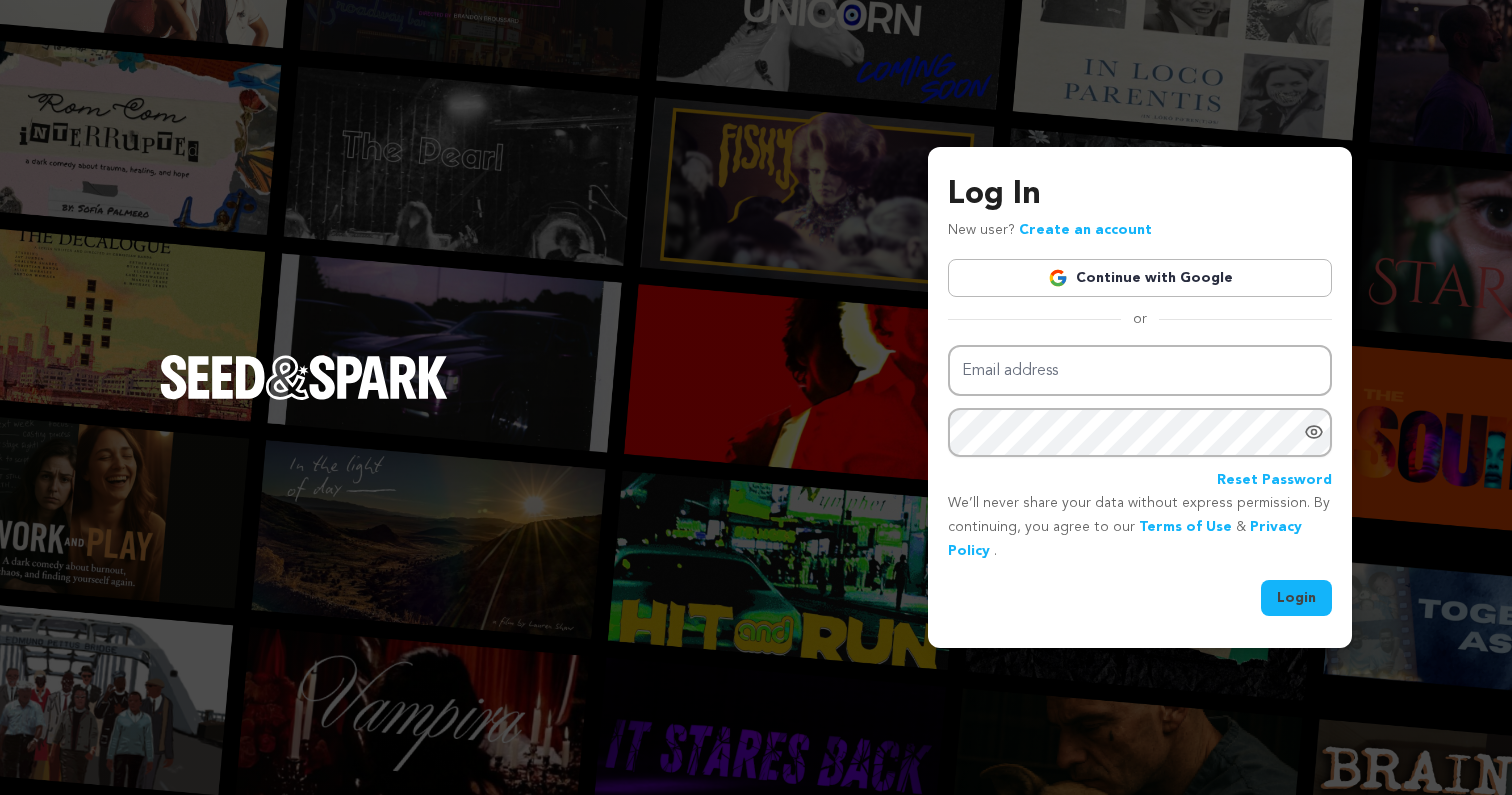 scroll, scrollTop: 0, scrollLeft: 0, axis: both 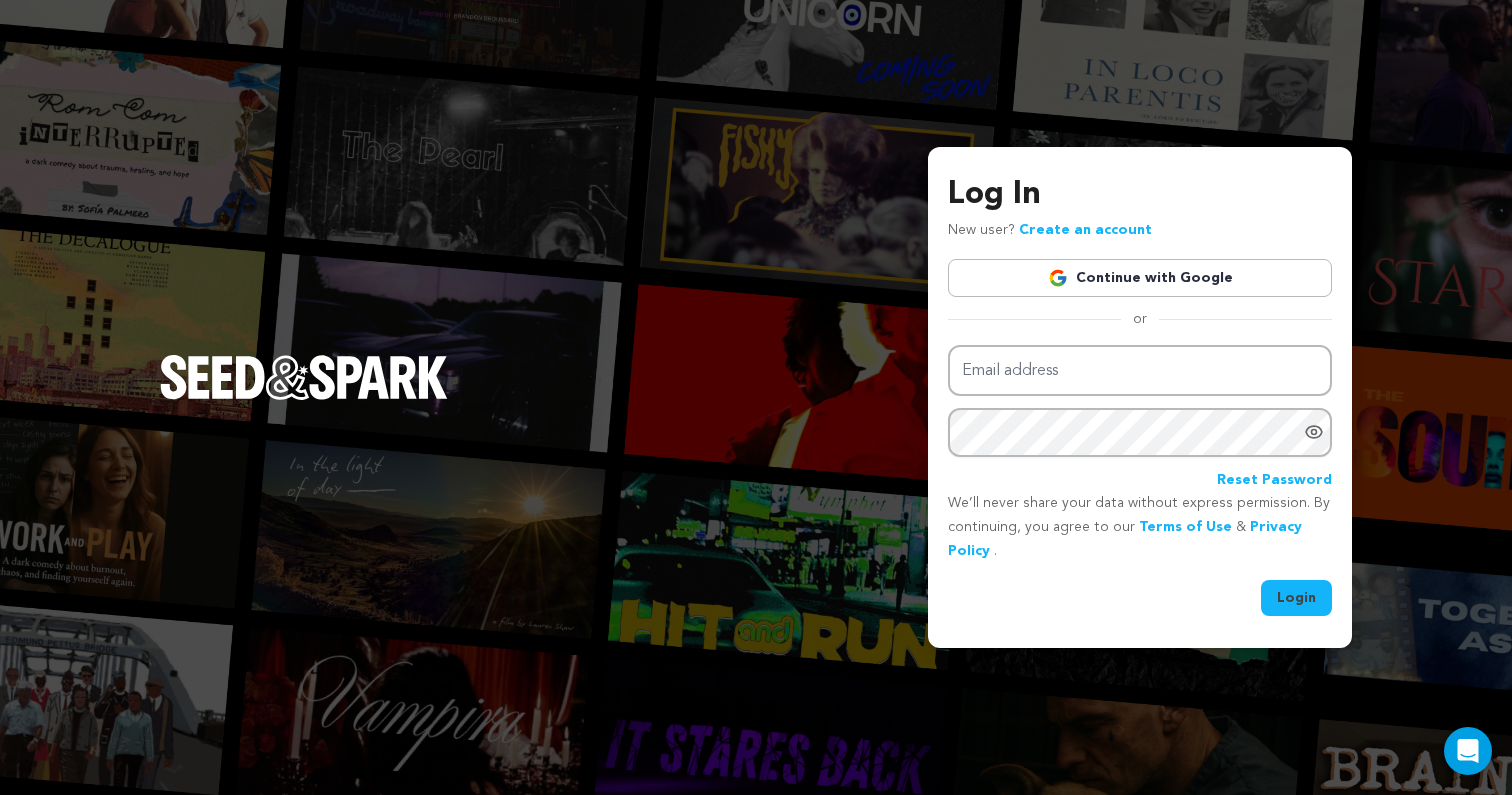 click on "Continue with Google" at bounding box center [1140, 278] 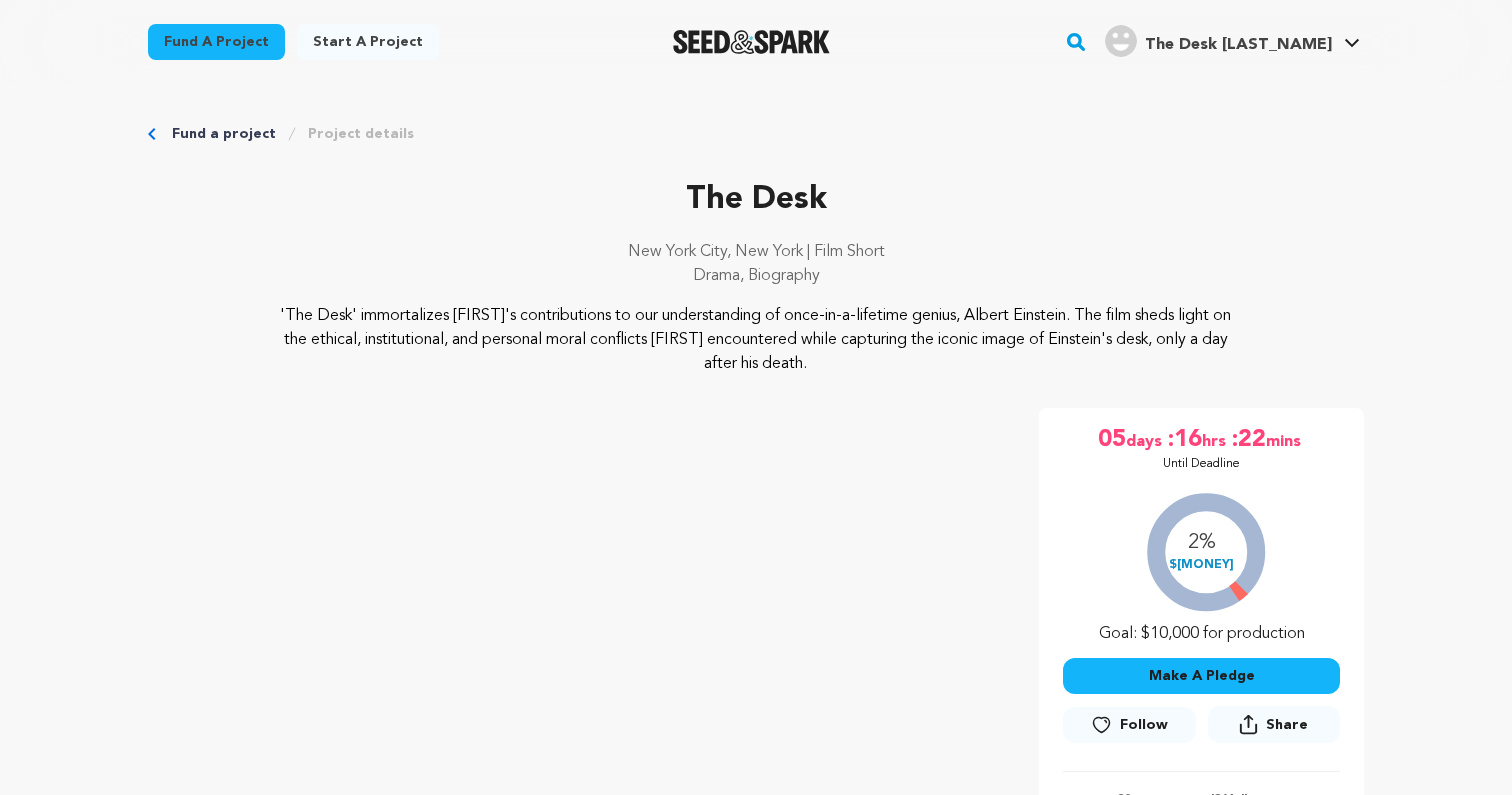 scroll, scrollTop: 0, scrollLeft: 0, axis: both 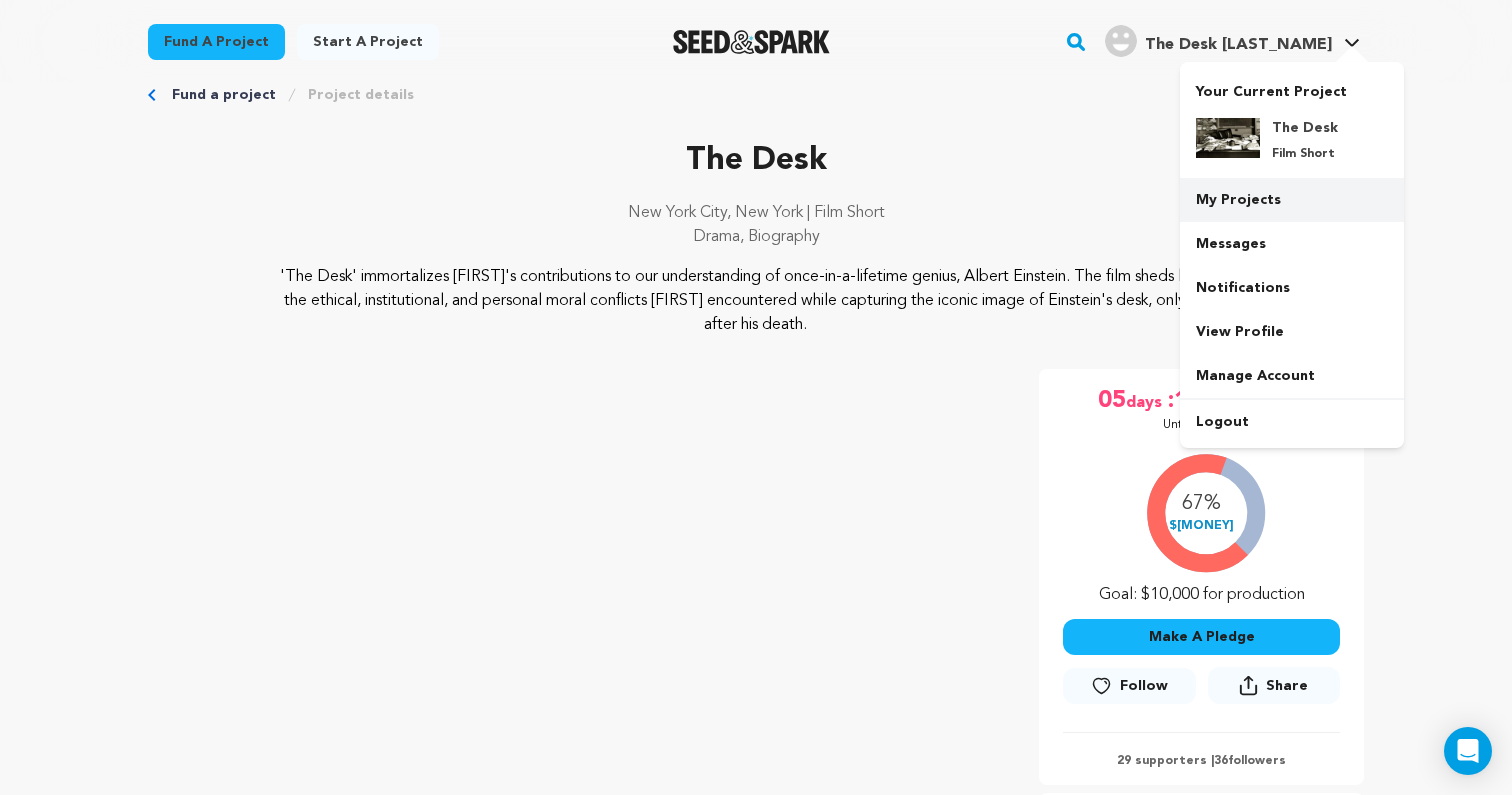 click on "My Projects" at bounding box center [1292, 200] 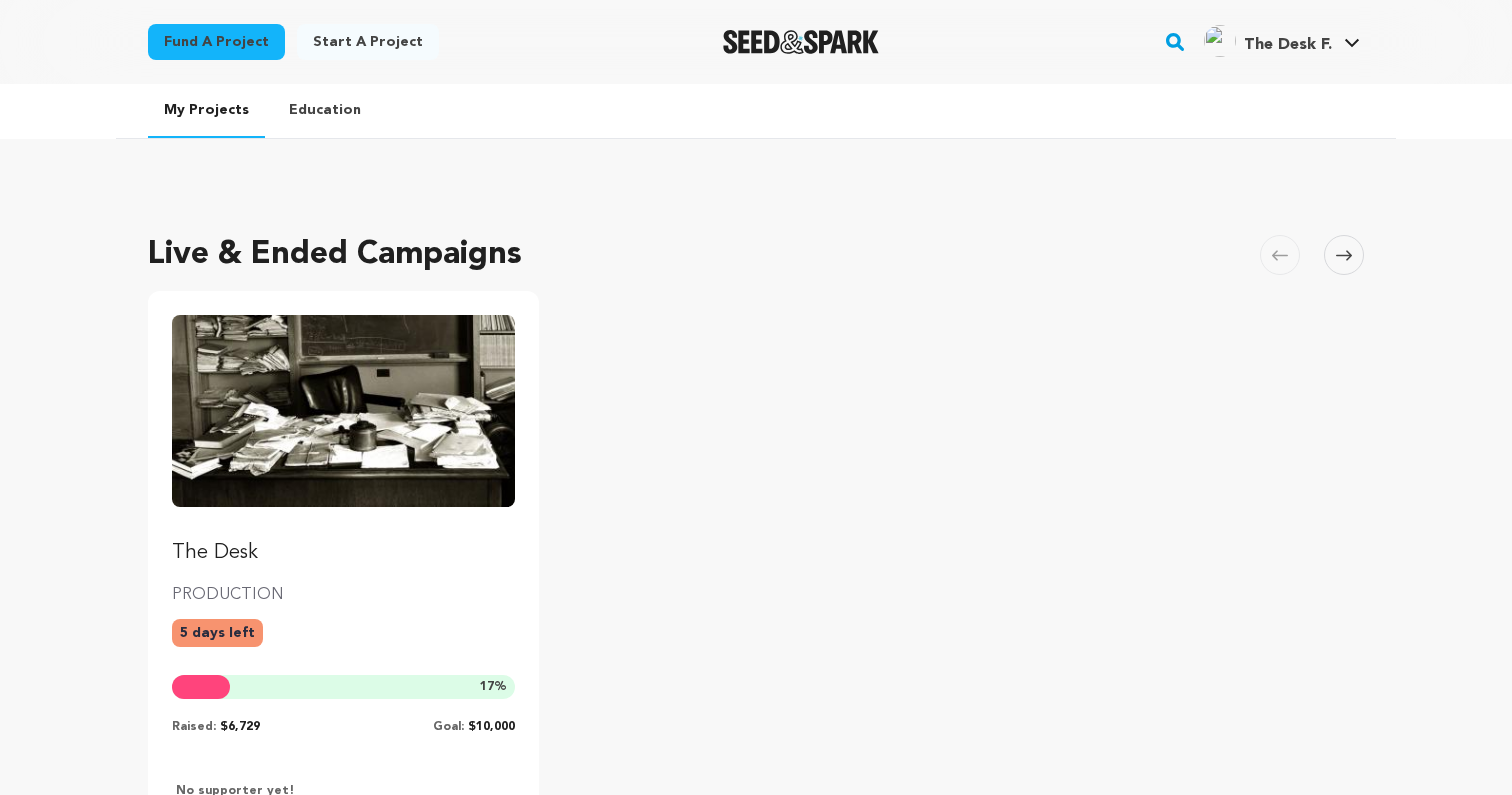 scroll, scrollTop: 0, scrollLeft: 0, axis: both 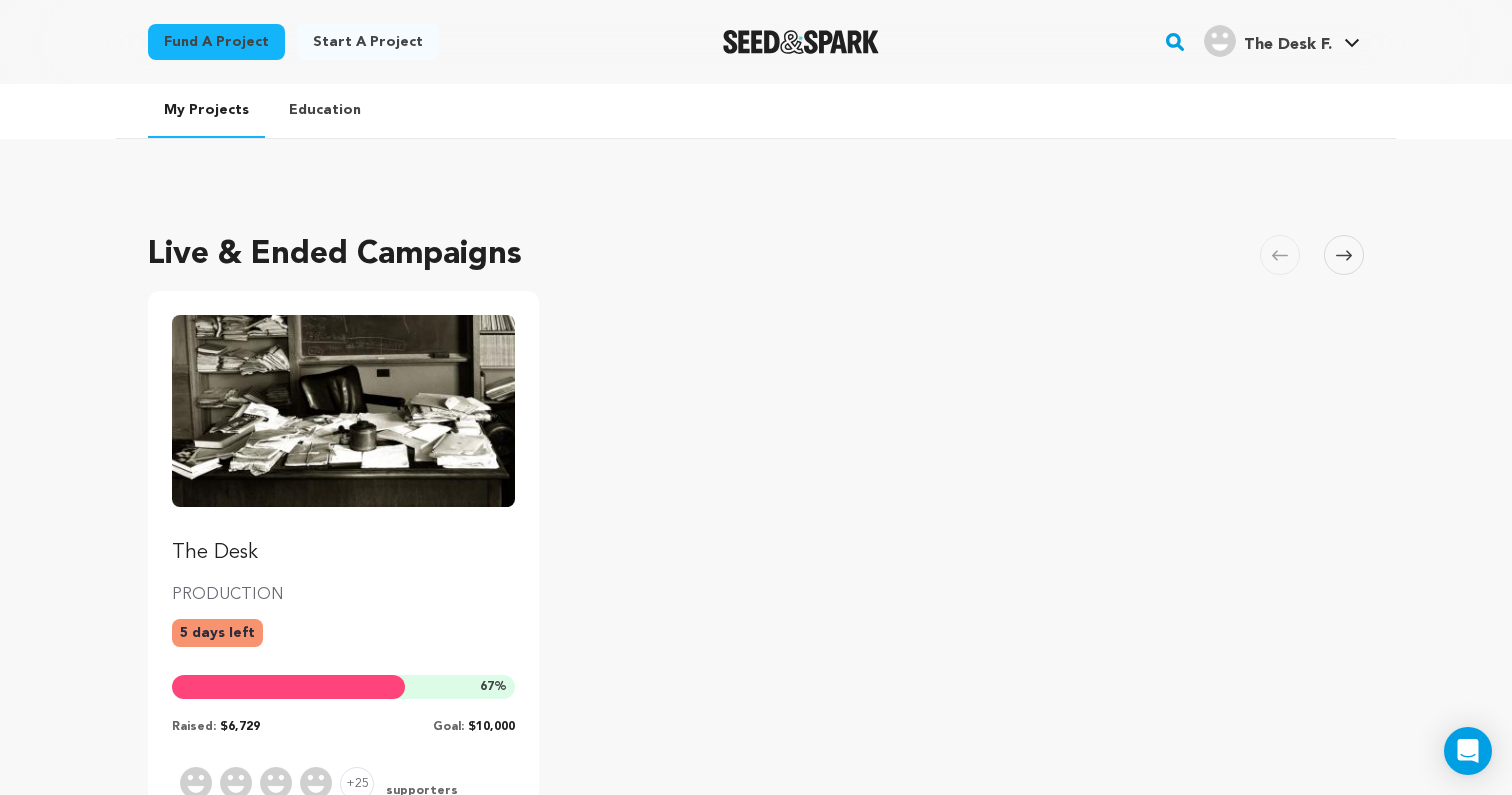 click at bounding box center (343, 411) 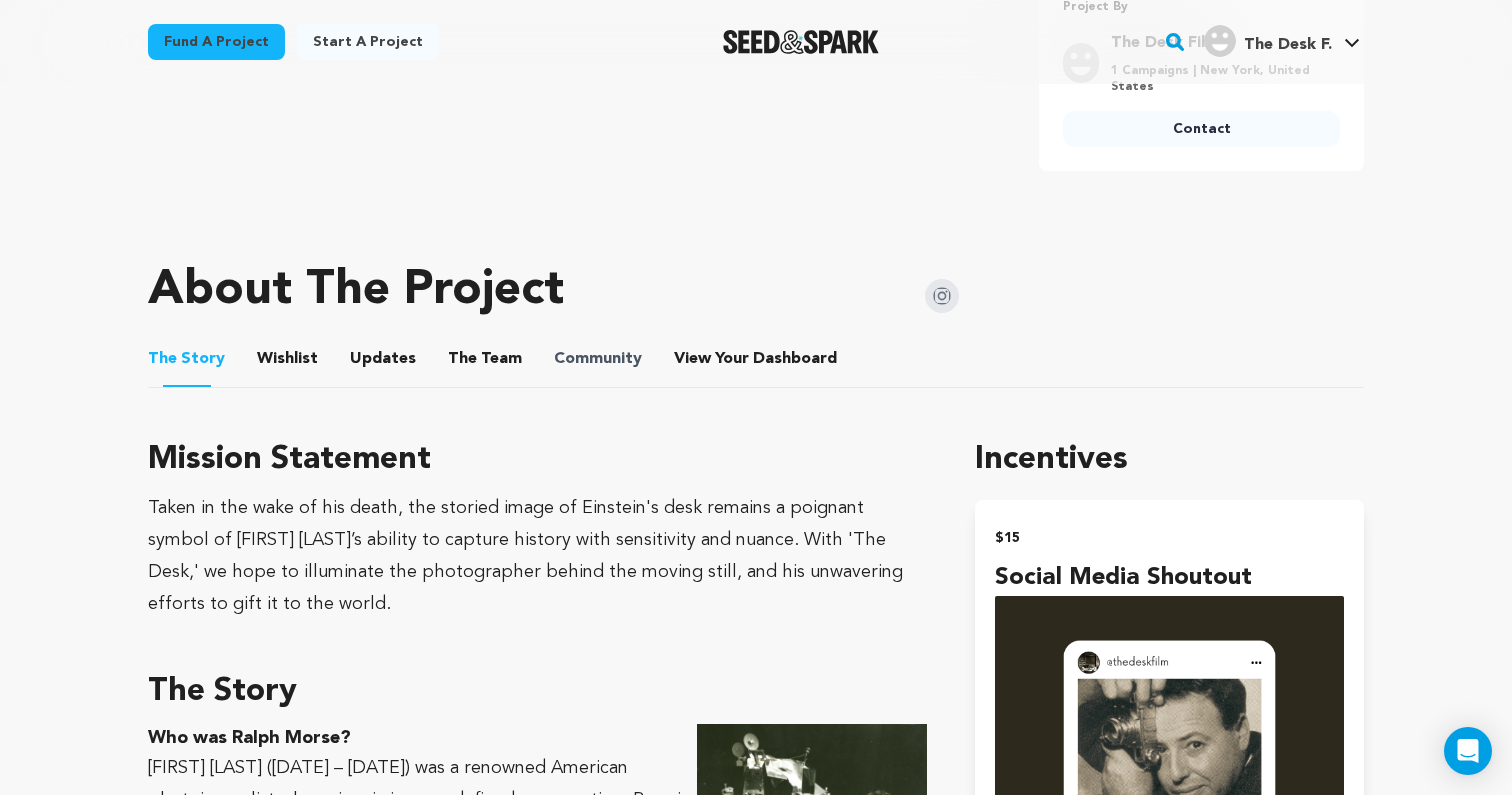 scroll, scrollTop: 851, scrollLeft: 0, axis: vertical 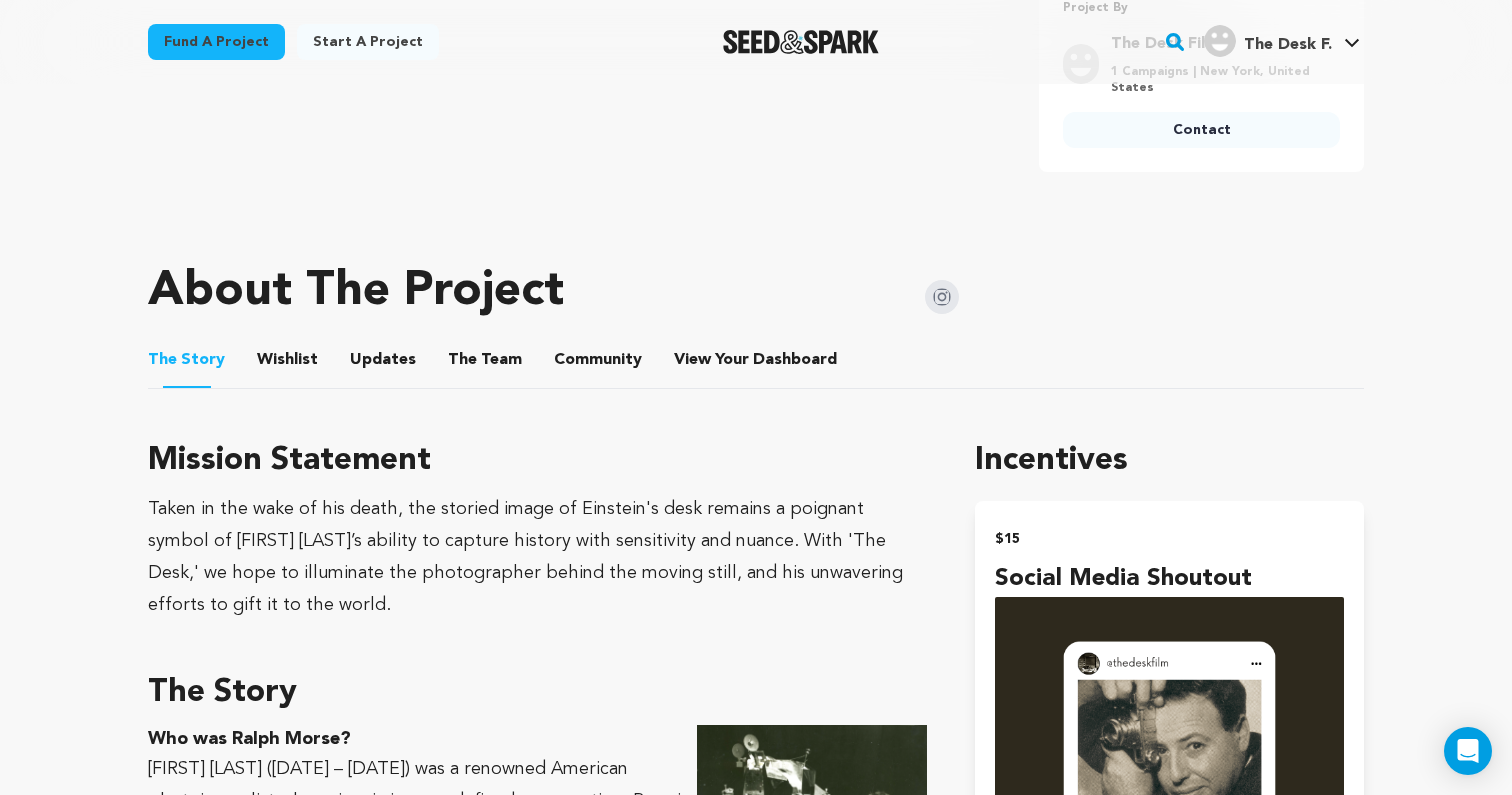 click on "Community
Community" at bounding box center (598, 360) 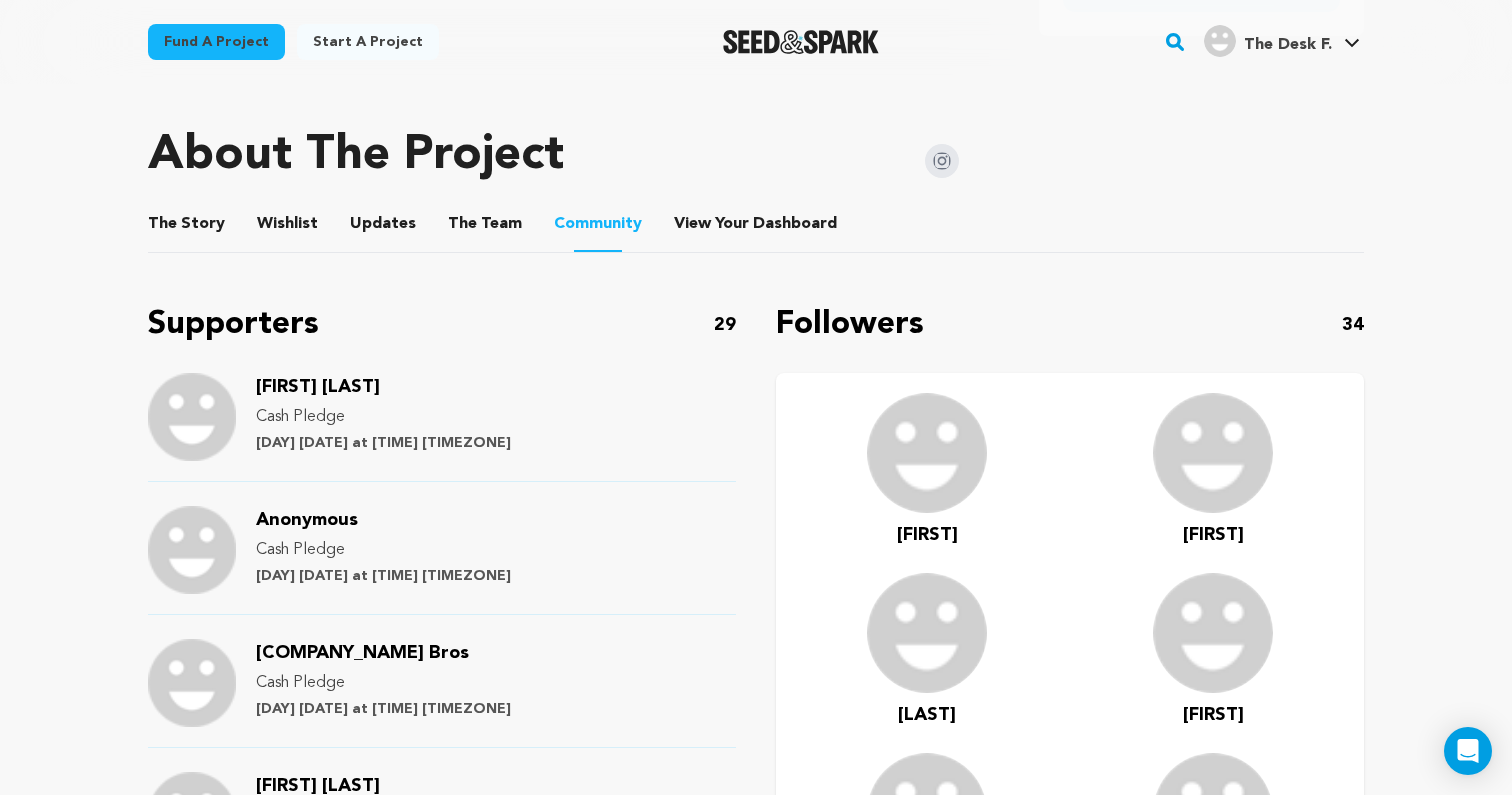 scroll, scrollTop: 1022, scrollLeft: 0, axis: vertical 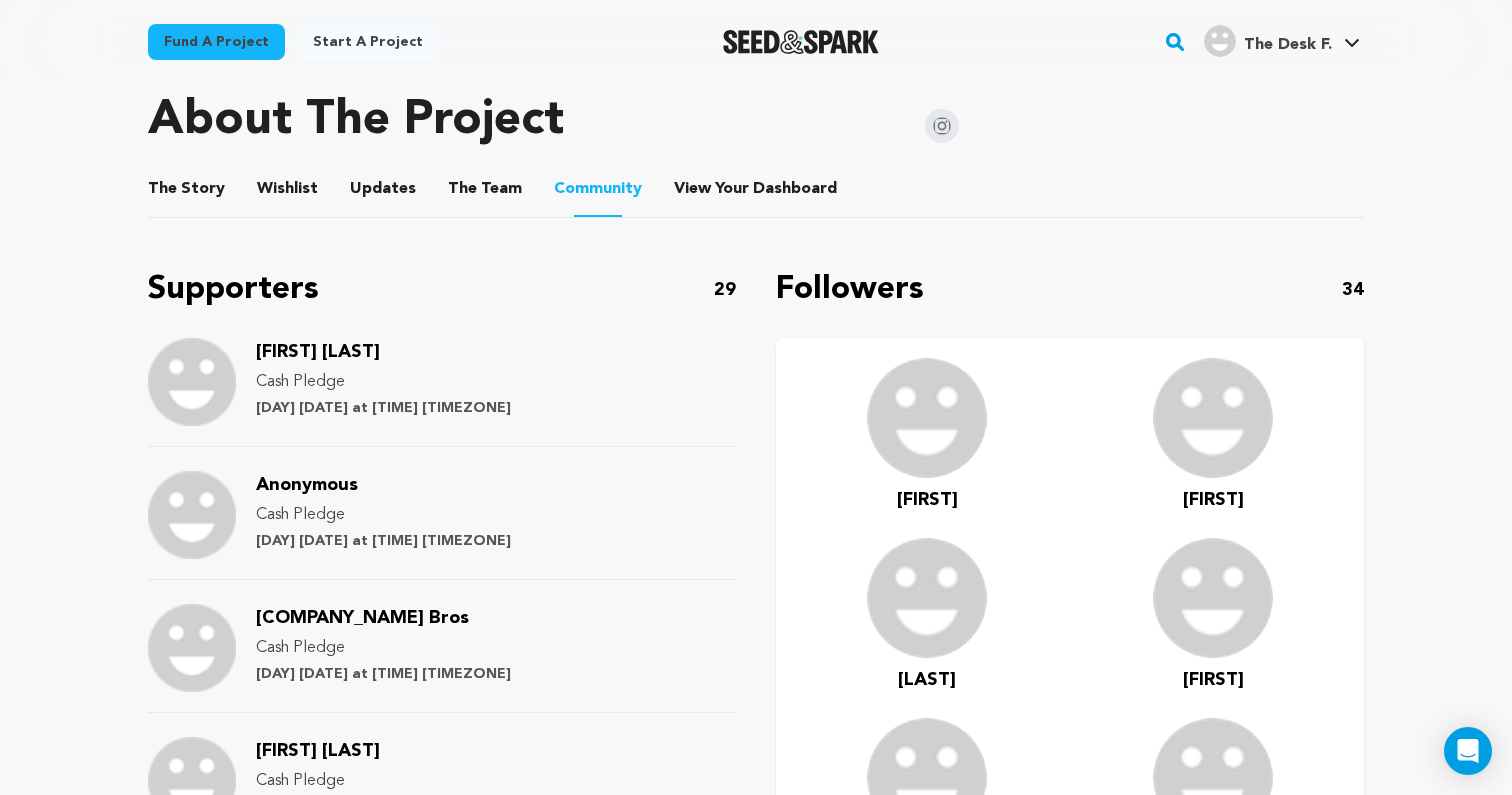 click on "Anonymous" at bounding box center (307, 485) 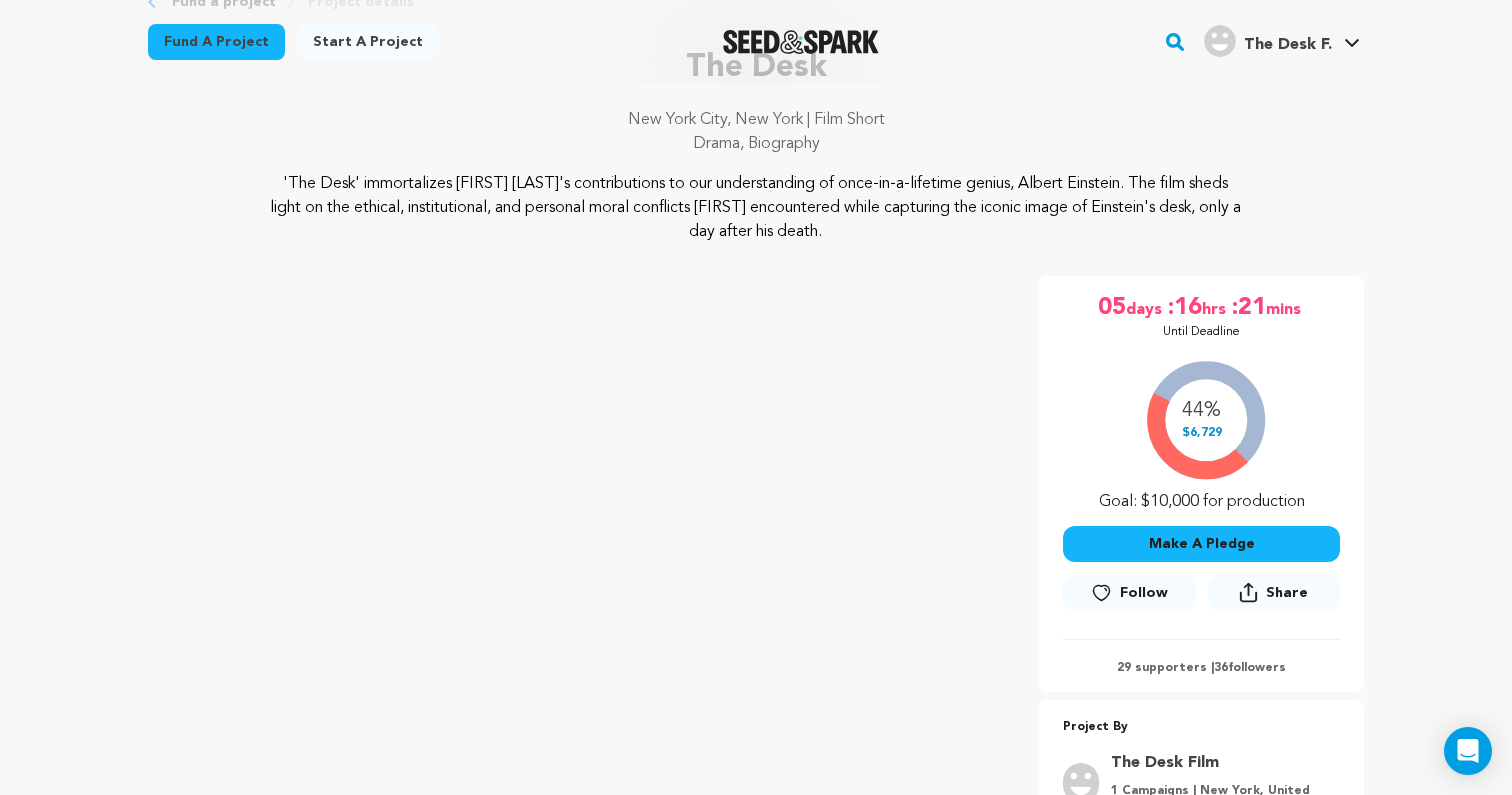 scroll, scrollTop: 0, scrollLeft: 0, axis: both 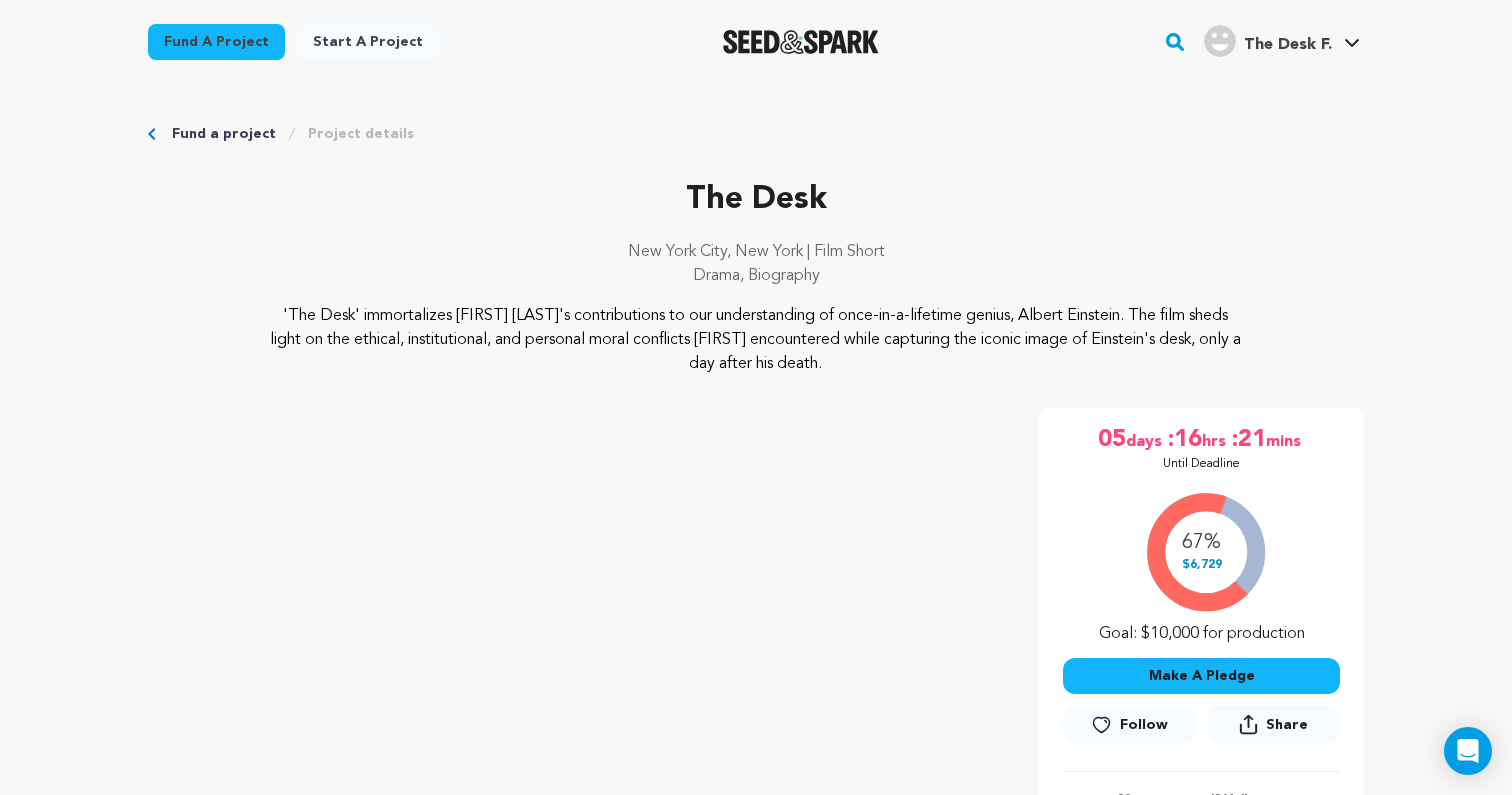click on "Fund a project" at bounding box center [224, 134] 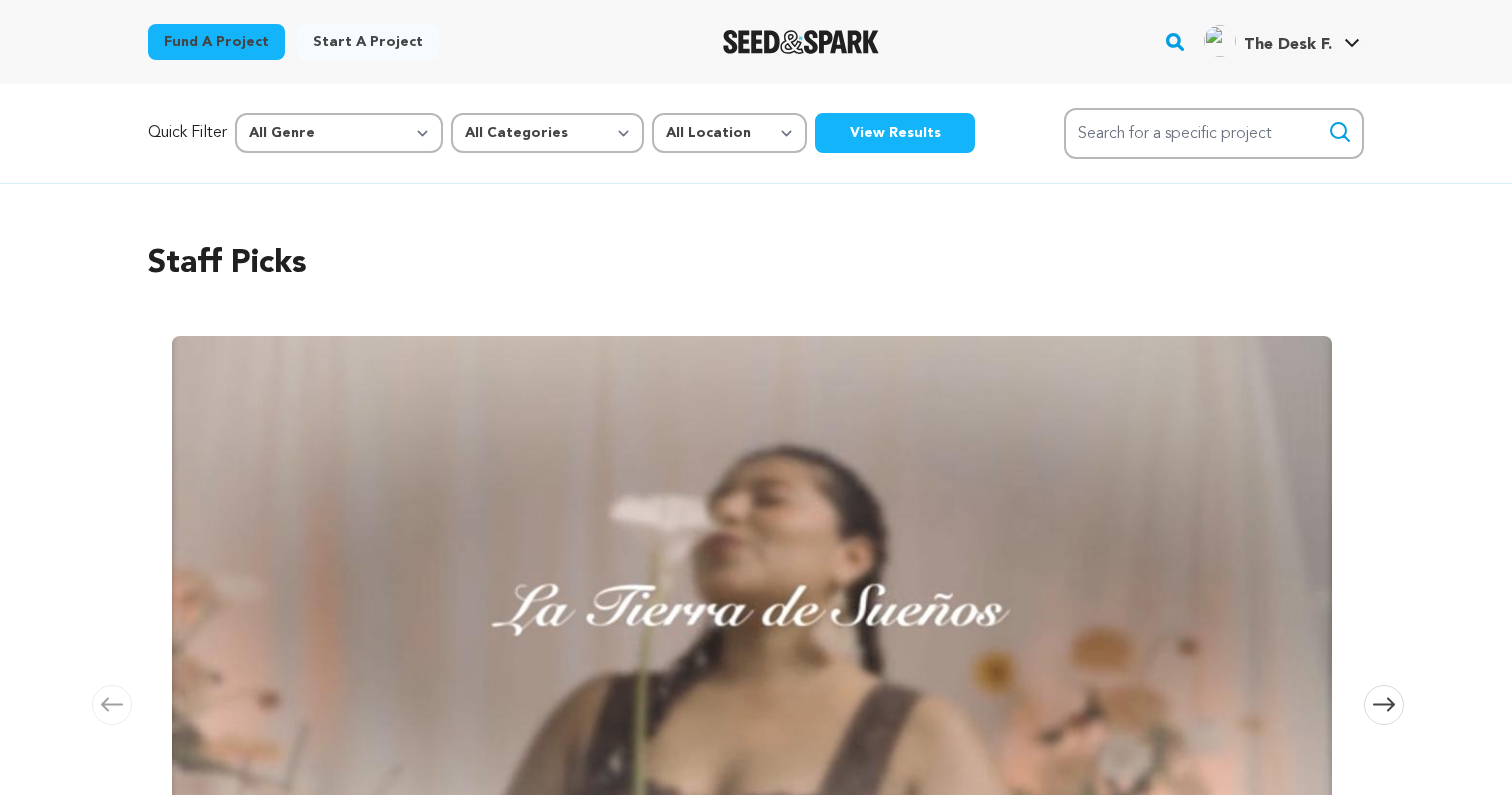 scroll, scrollTop: 0, scrollLeft: 0, axis: both 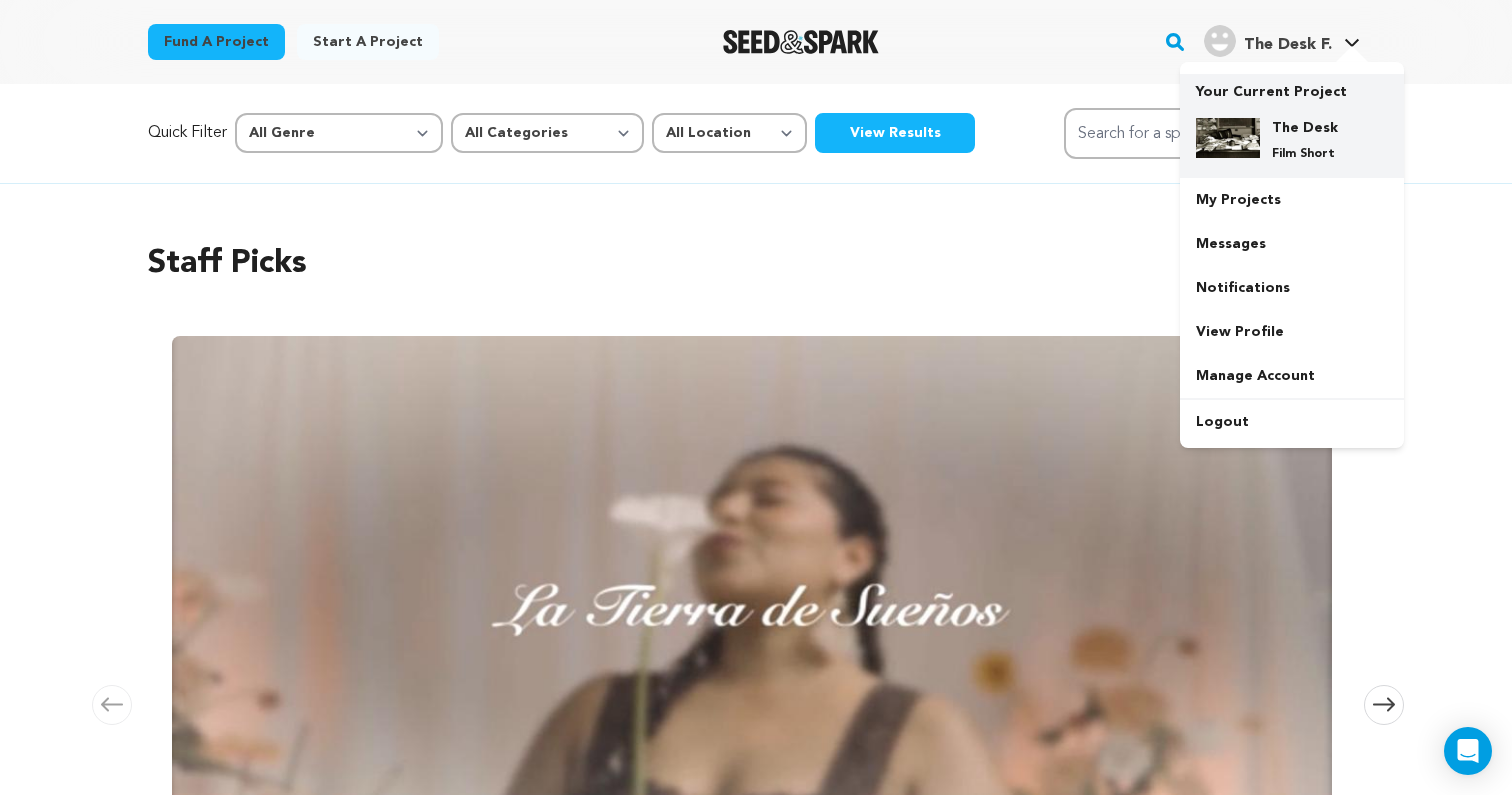 click on "The Desk" at bounding box center [1308, 128] 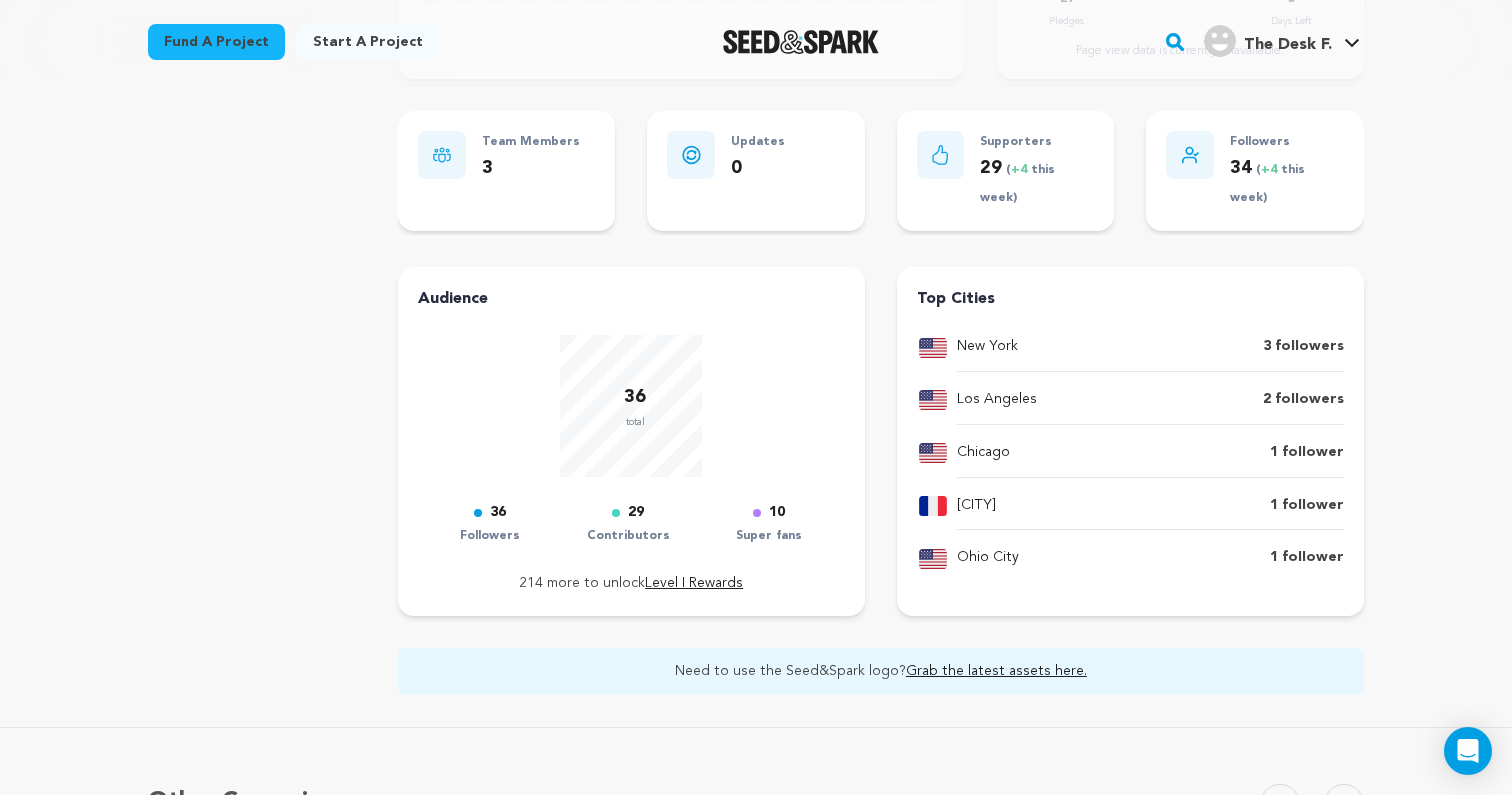 scroll, scrollTop: 585, scrollLeft: 0, axis: vertical 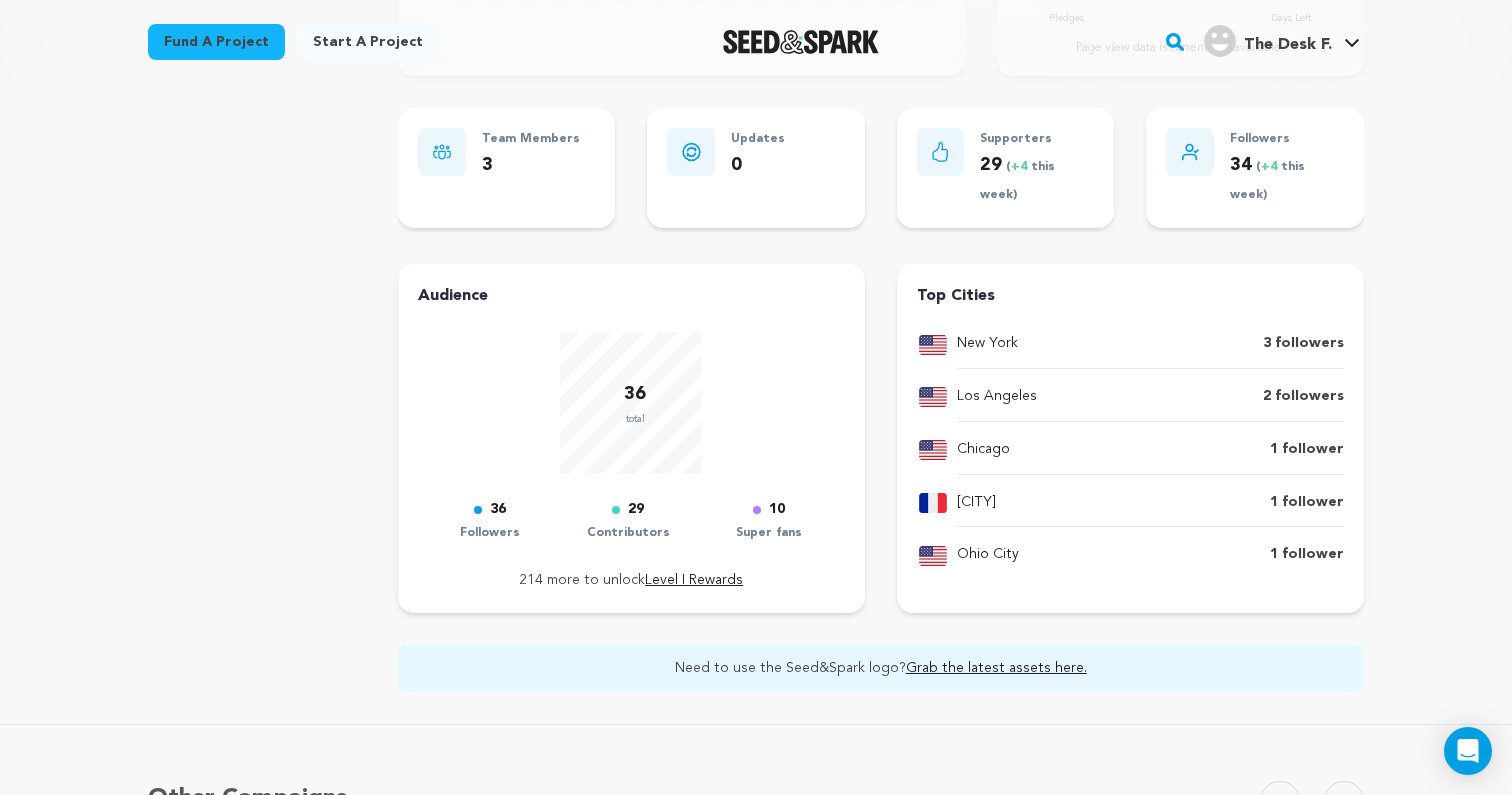 click on "Level I Rewards" at bounding box center [694, 580] 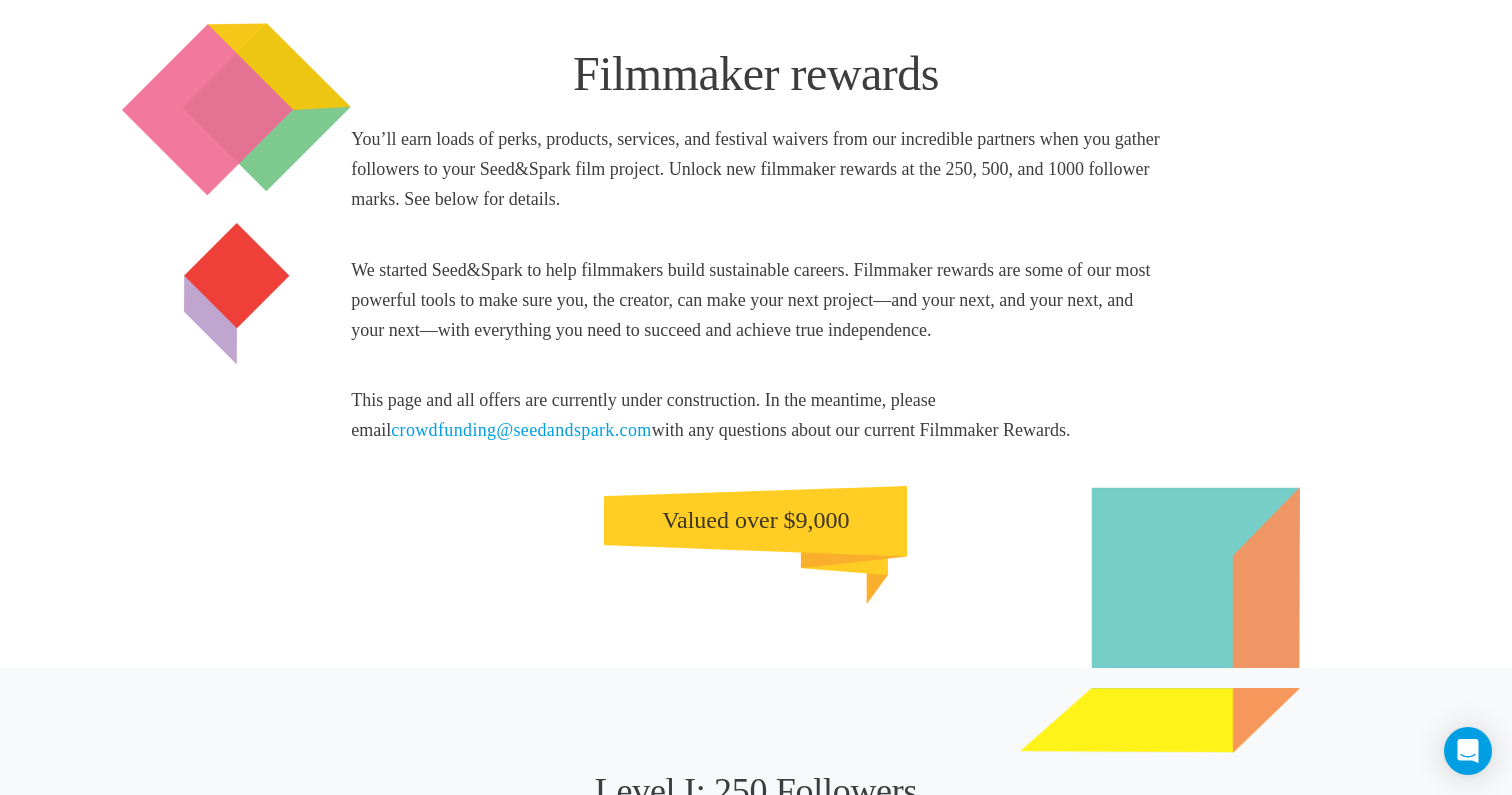 scroll, scrollTop: 0, scrollLeft: 0, axis: both 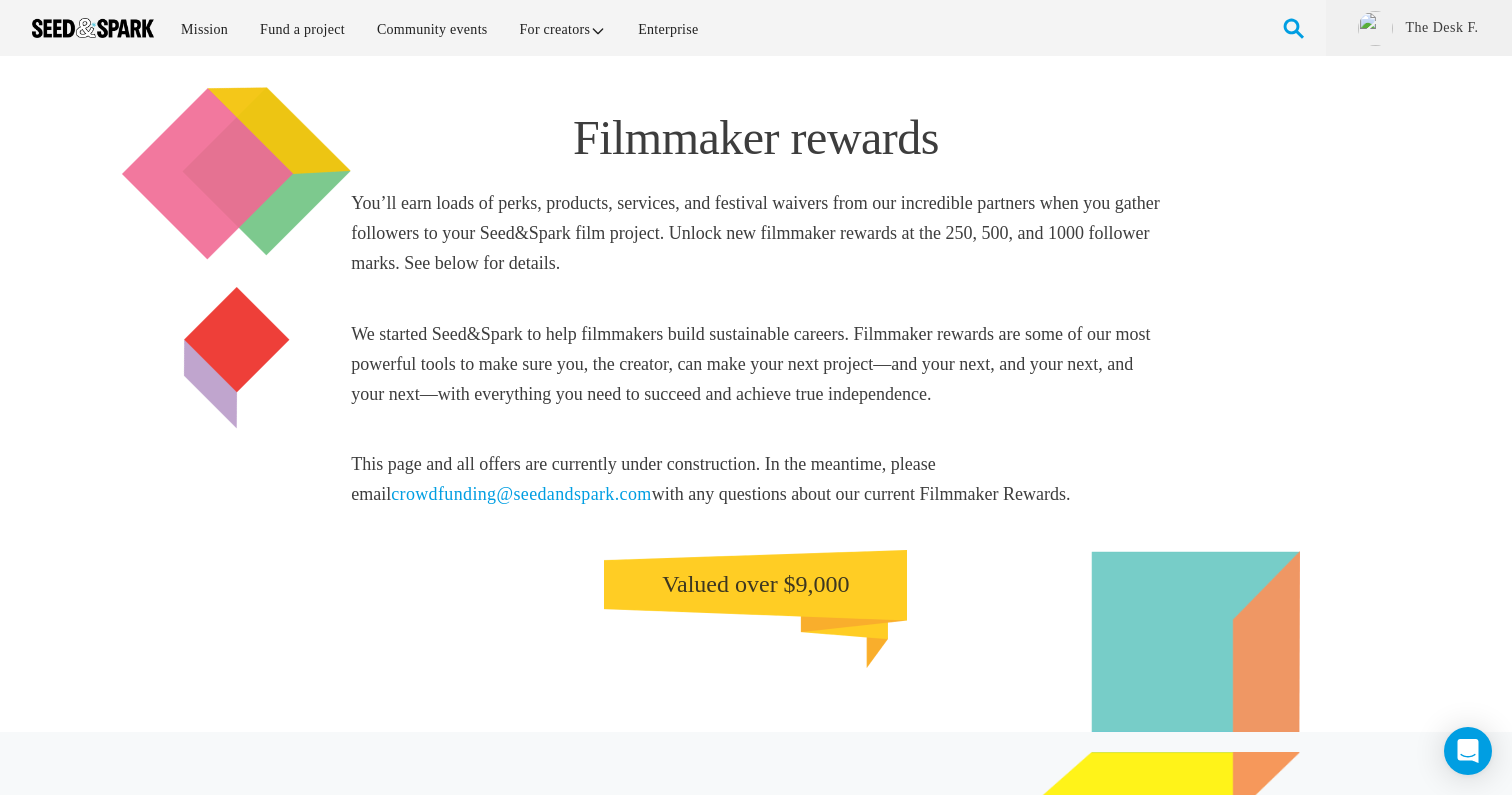 click on "Filmmaker rewards
You’ll earn loads of perks, products, services, and festival waivers from our incredible
partners when you
gather followers to your Seed&Spark film project. Unlock new filmmaker rewards at the 250,
500, and 1000
follower marks. See below for details.
This page and all offers are currently under construction. In the meantime, please email
[EMAIL]
Valued over $9,000" at bounding box center [756, 394] 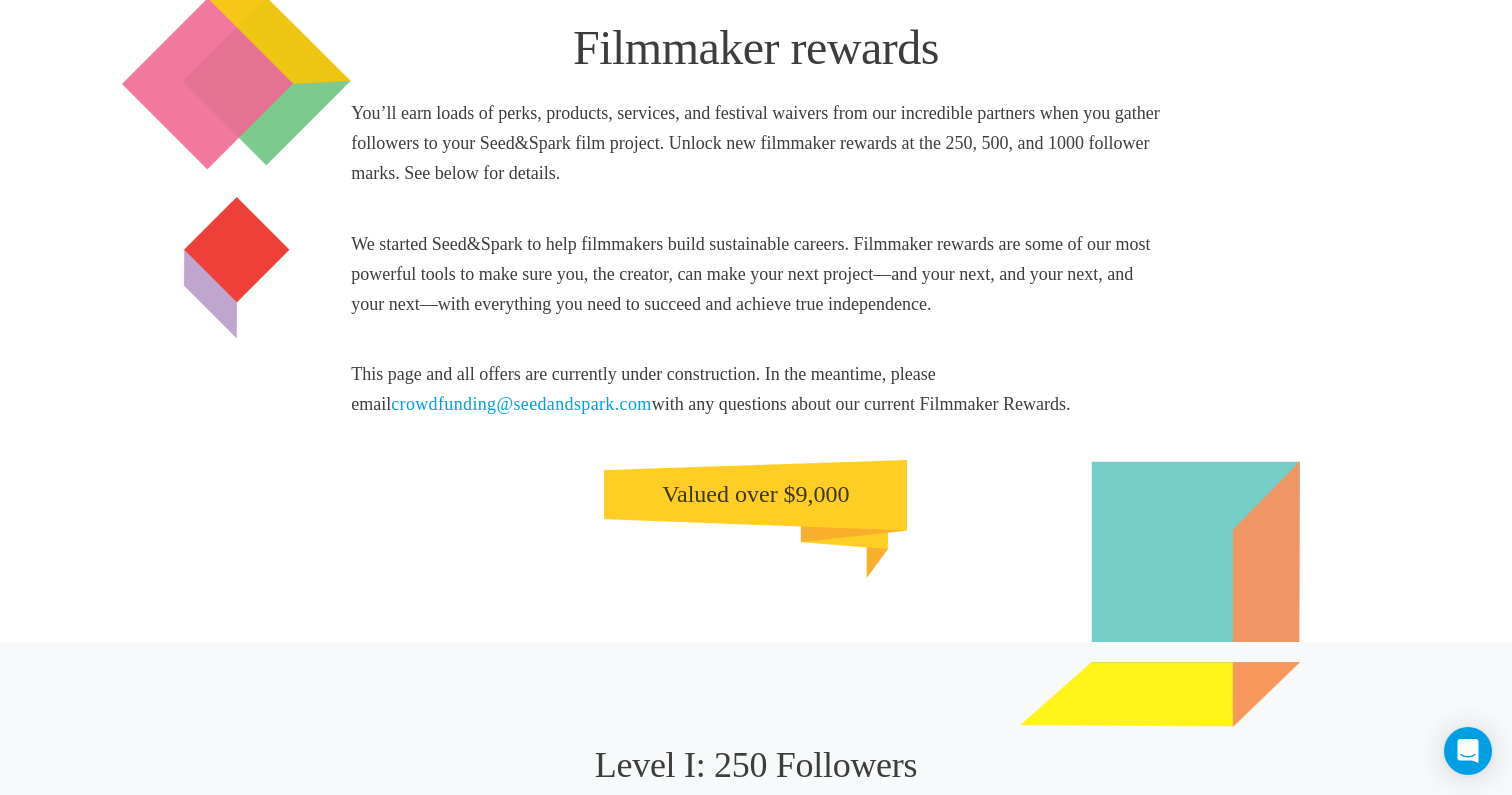 scroll, scrollTop: 0, scrollLeft: 0, axis: both 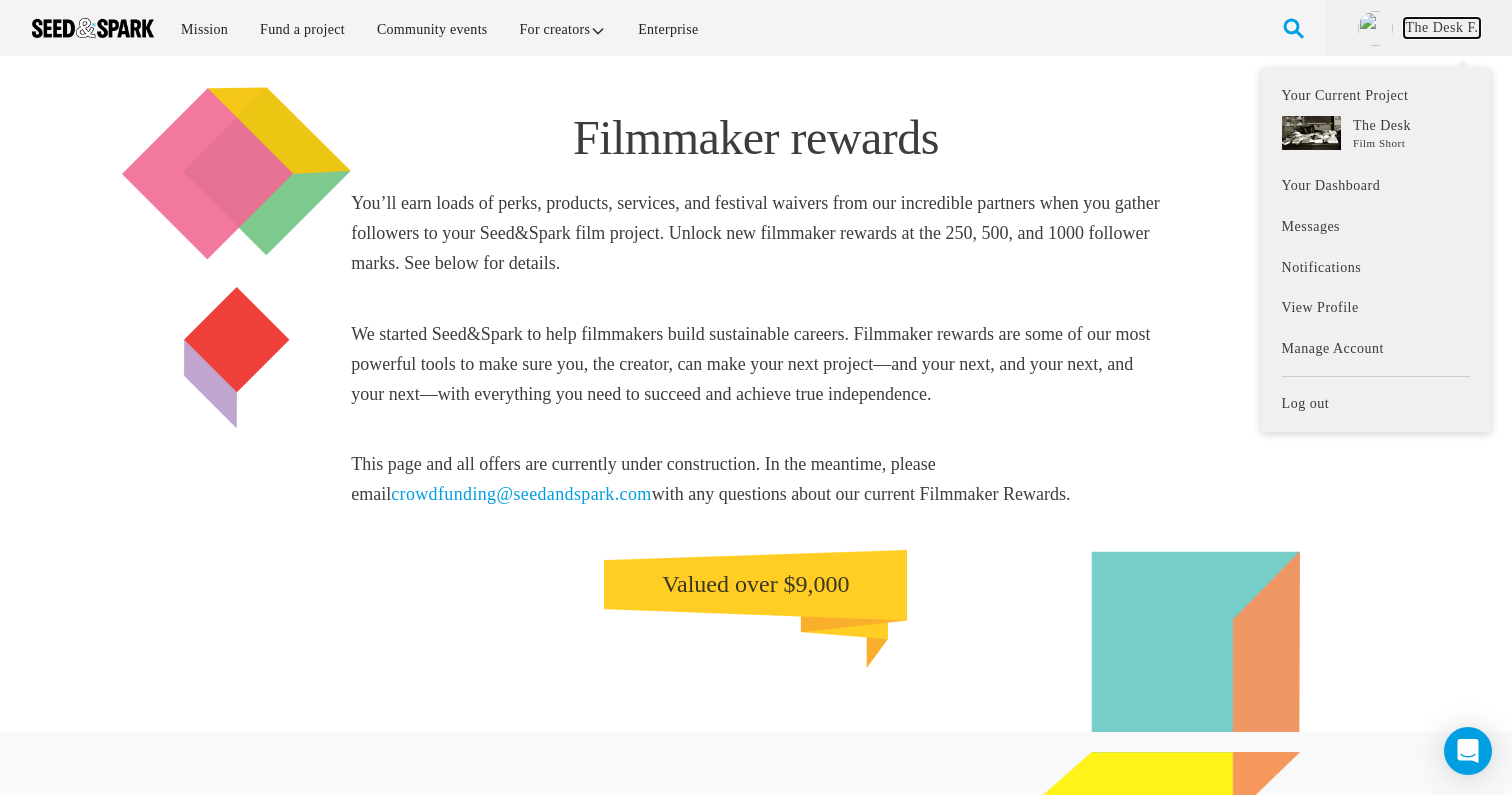 click on "The Desk F." at bounding box center [1442, 28] 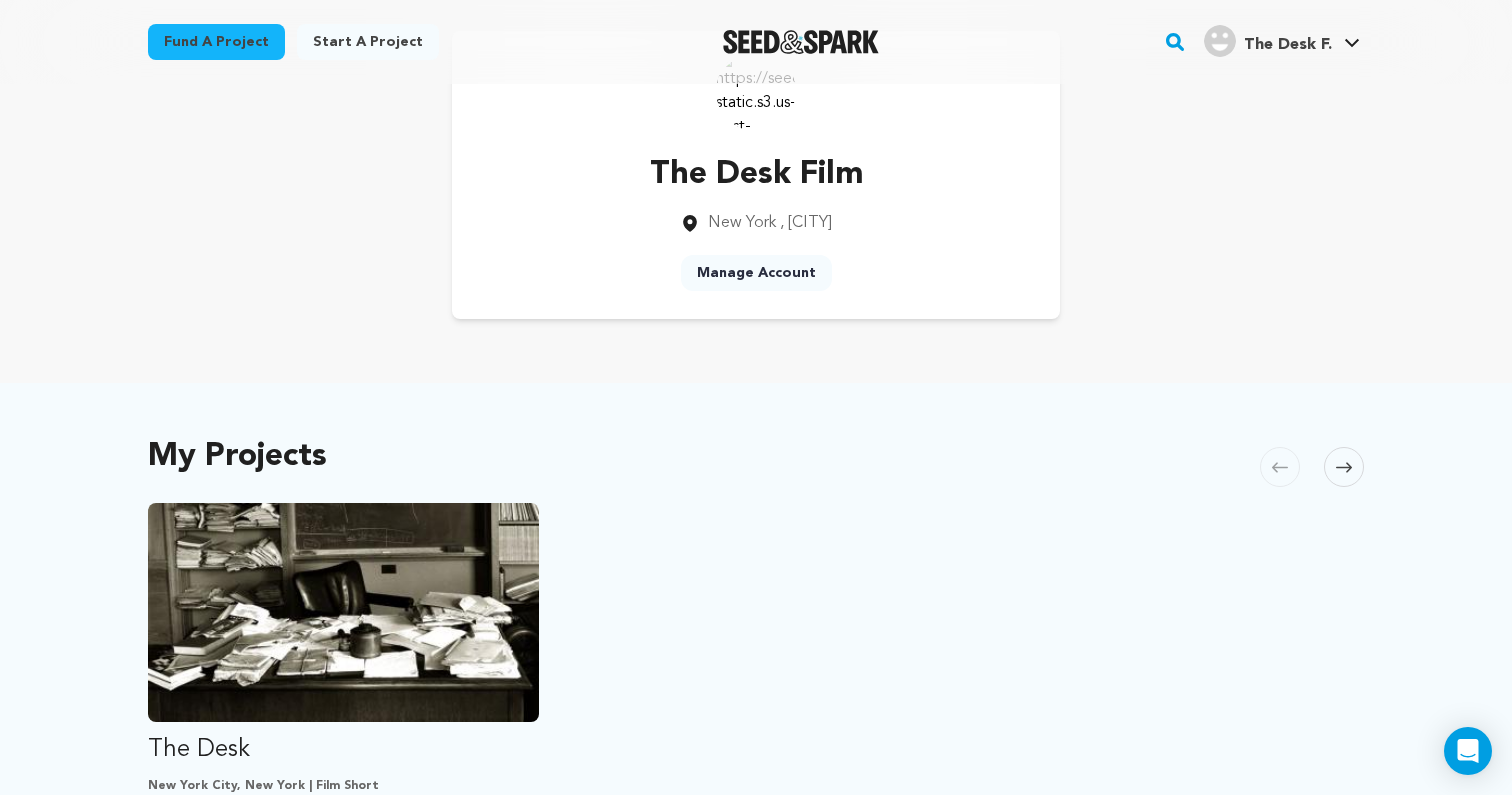 scroll, scrollTop: 296, scrollLeft: 0, axis: vertical 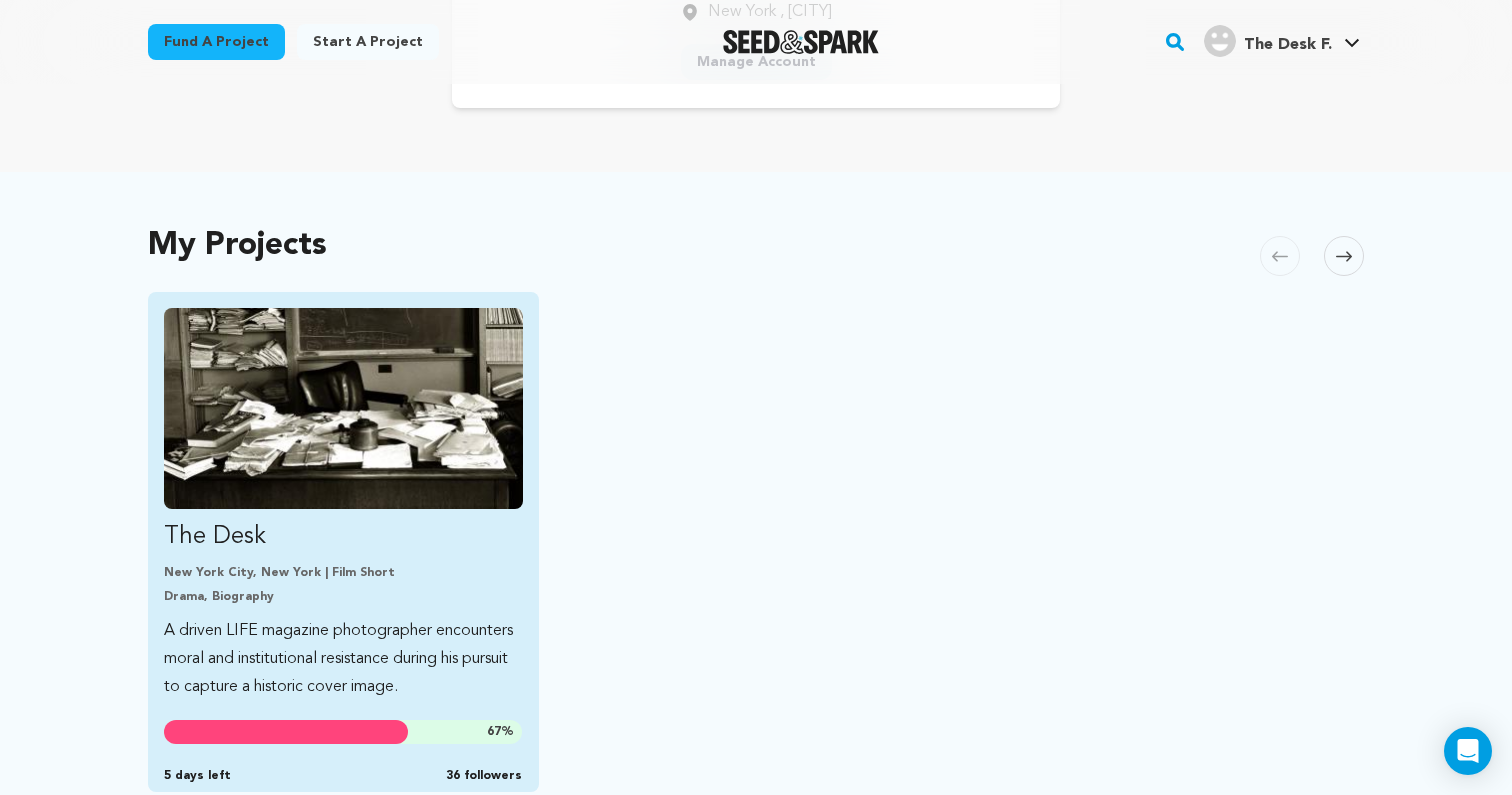 click at bounding box center (343, 408) 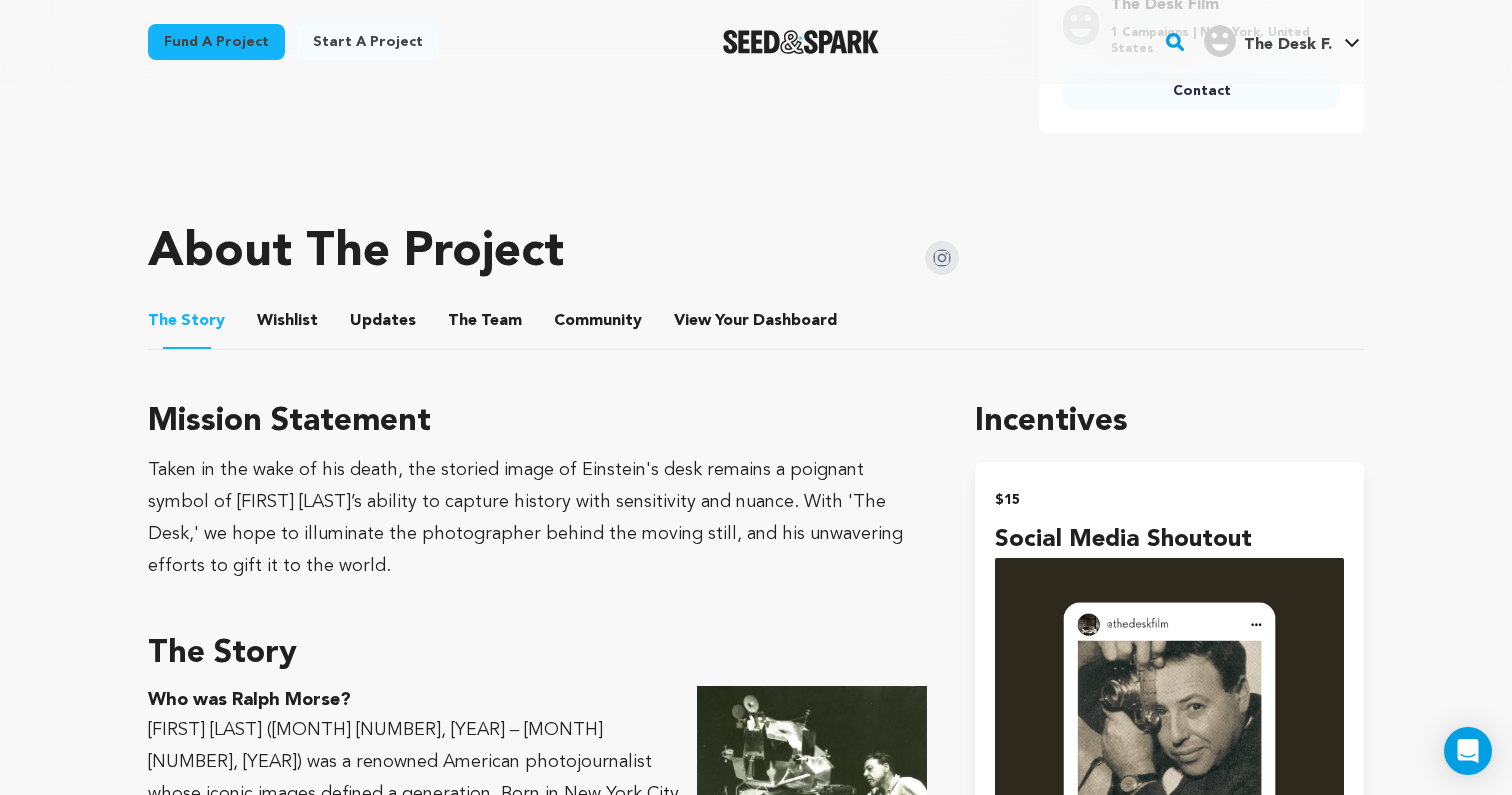scroll, scrollTop: 901, scrollLeft: 0, axis: vertical 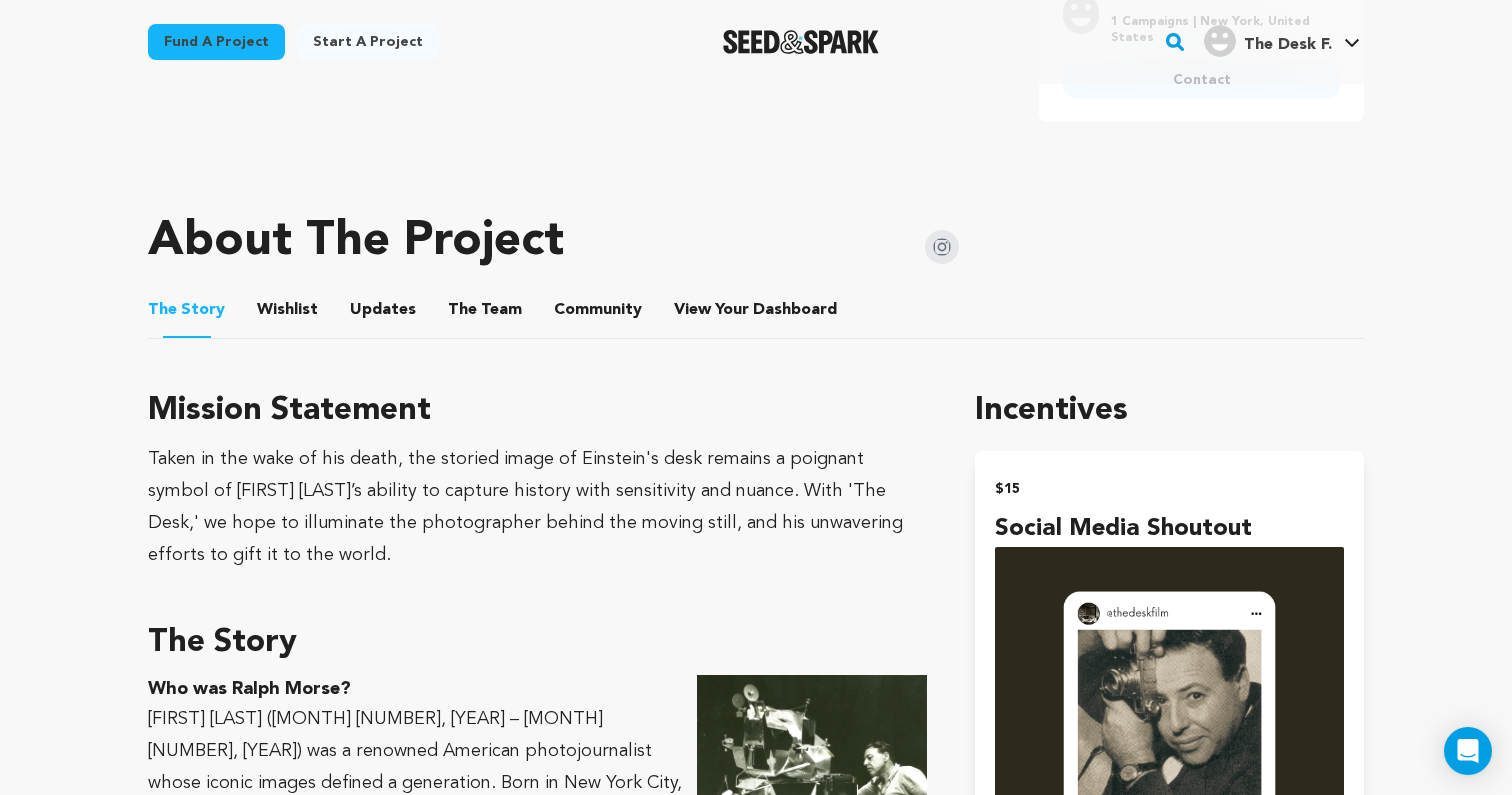 click on "View Your Dashboard" at bounding box center (698, 314) 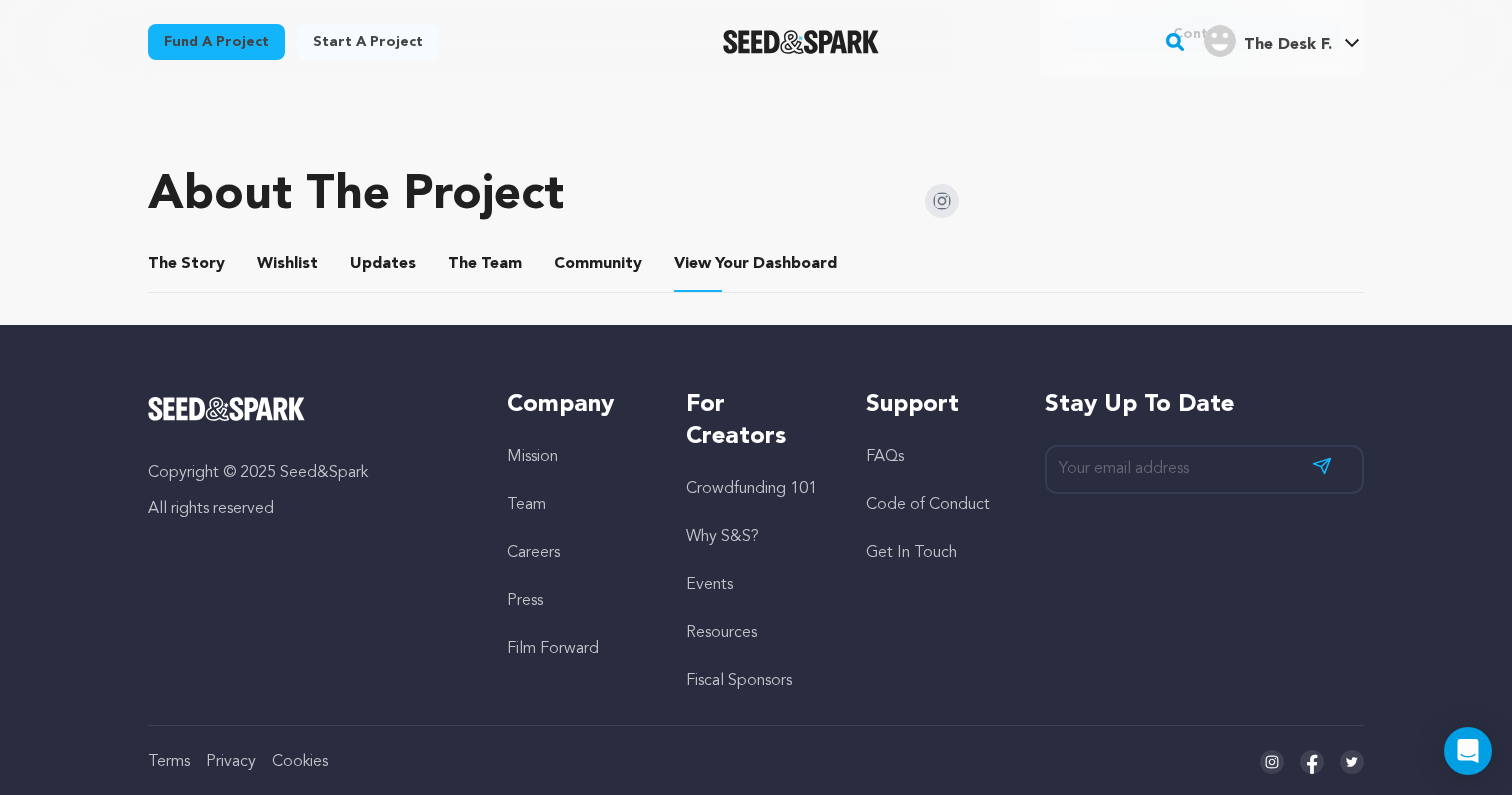 scroll, scrollTop: 952, scrollLeft: 0, axis: vertical 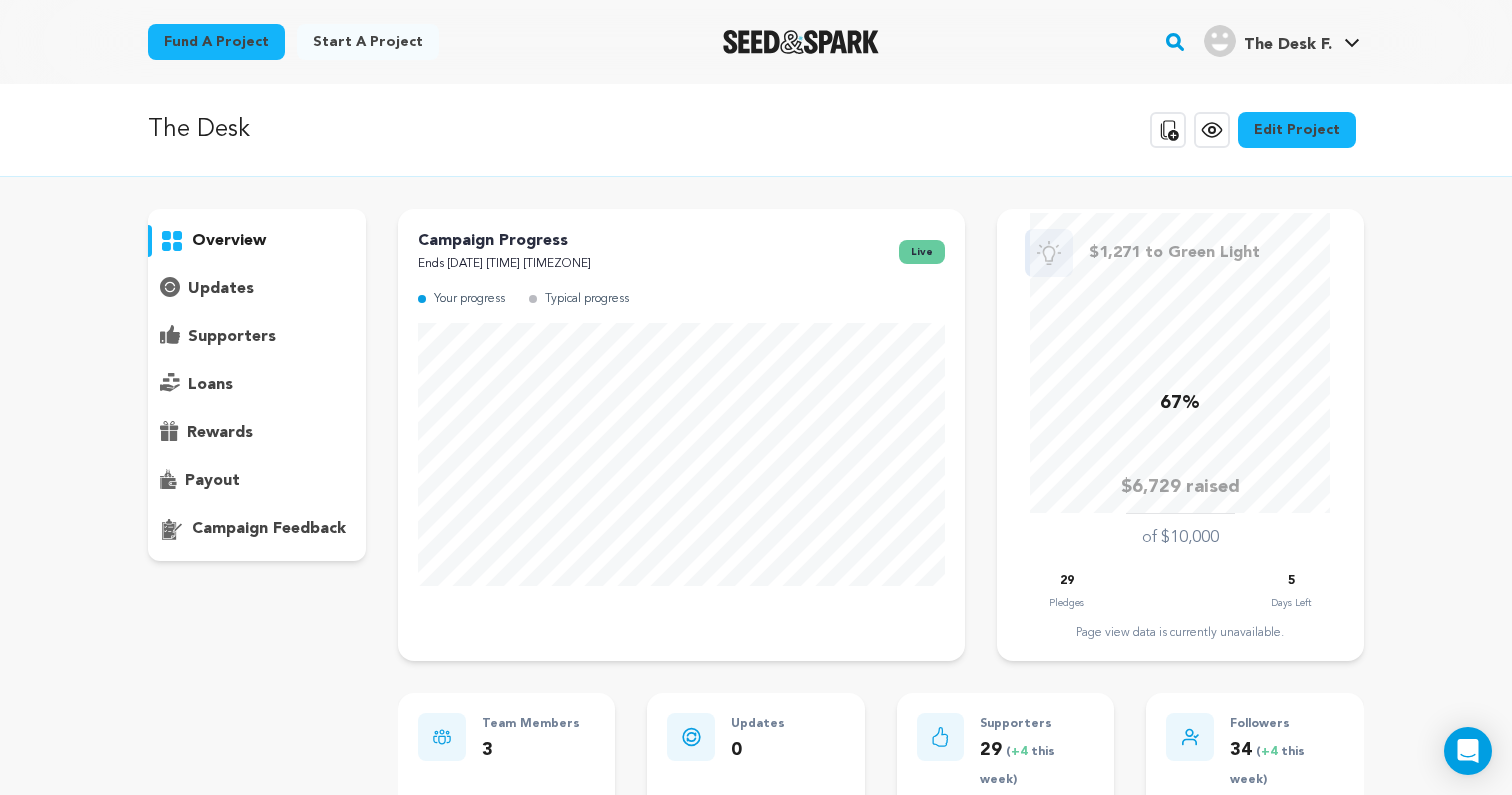 click on "supporters" at bounding box center (232, 337) 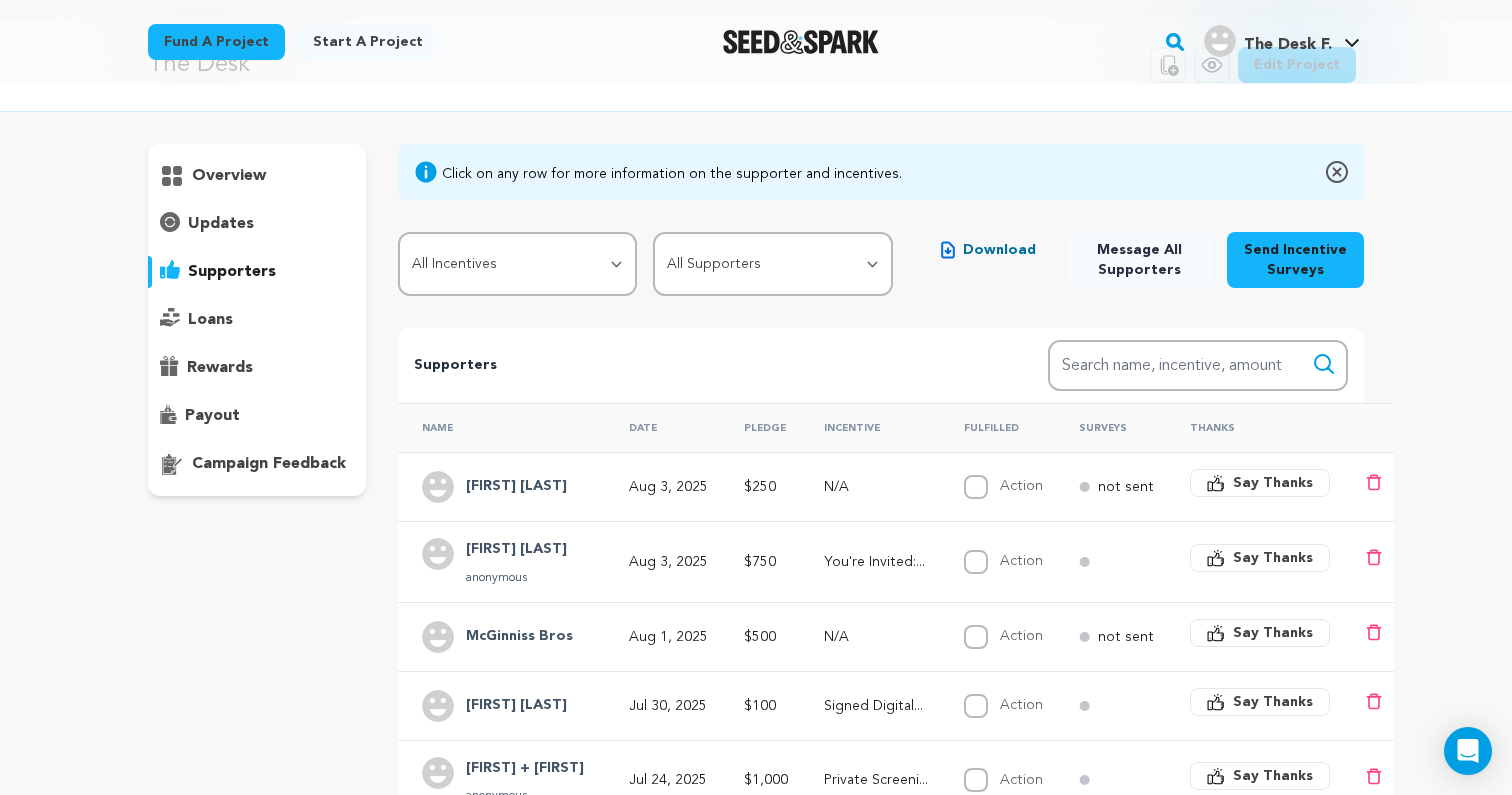 scroll, scrollTop: 73, scrollLeft: 0, axis: vertical 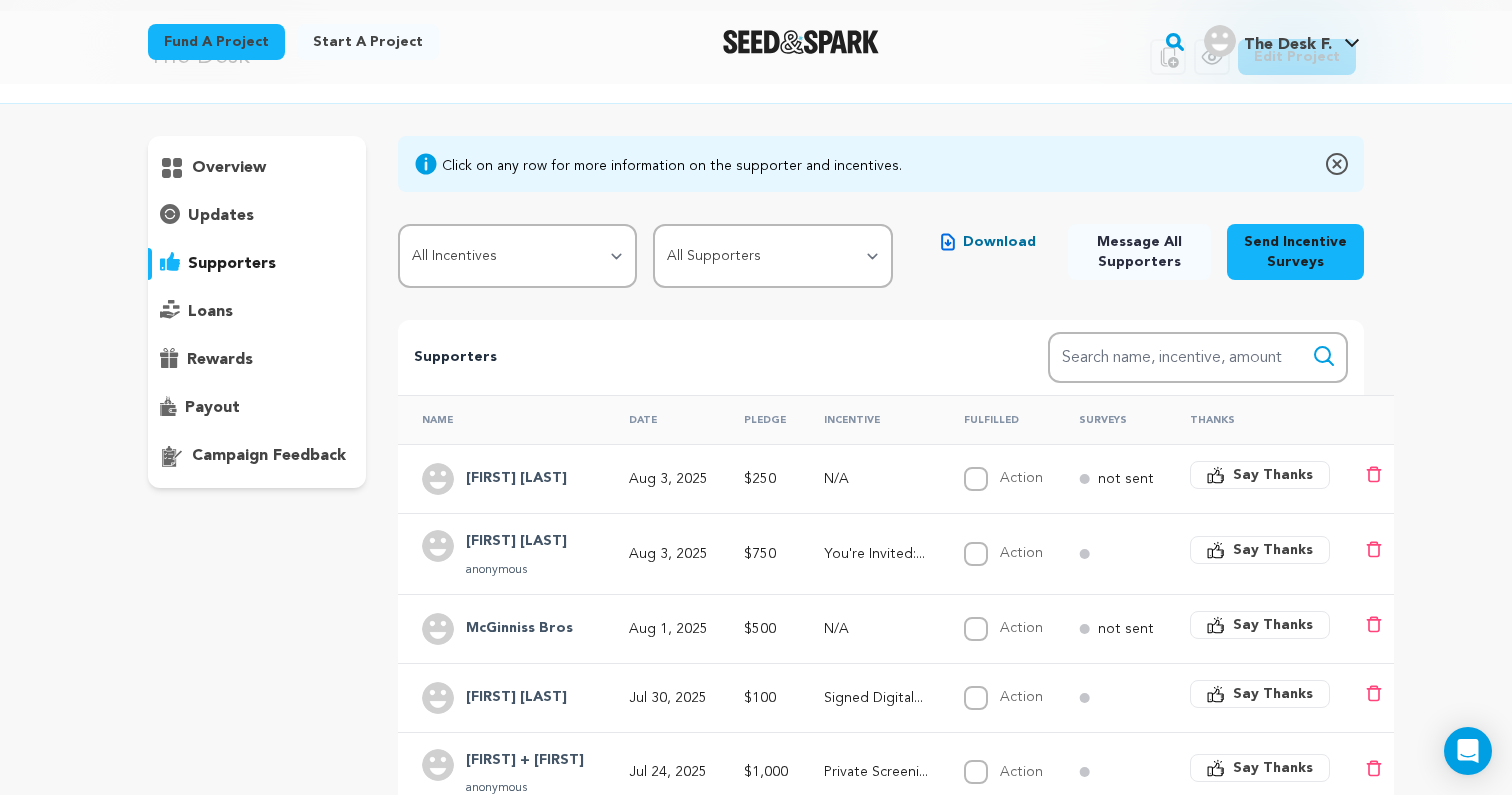 click on "You're Invited:..." at bounding box center [876, 554] 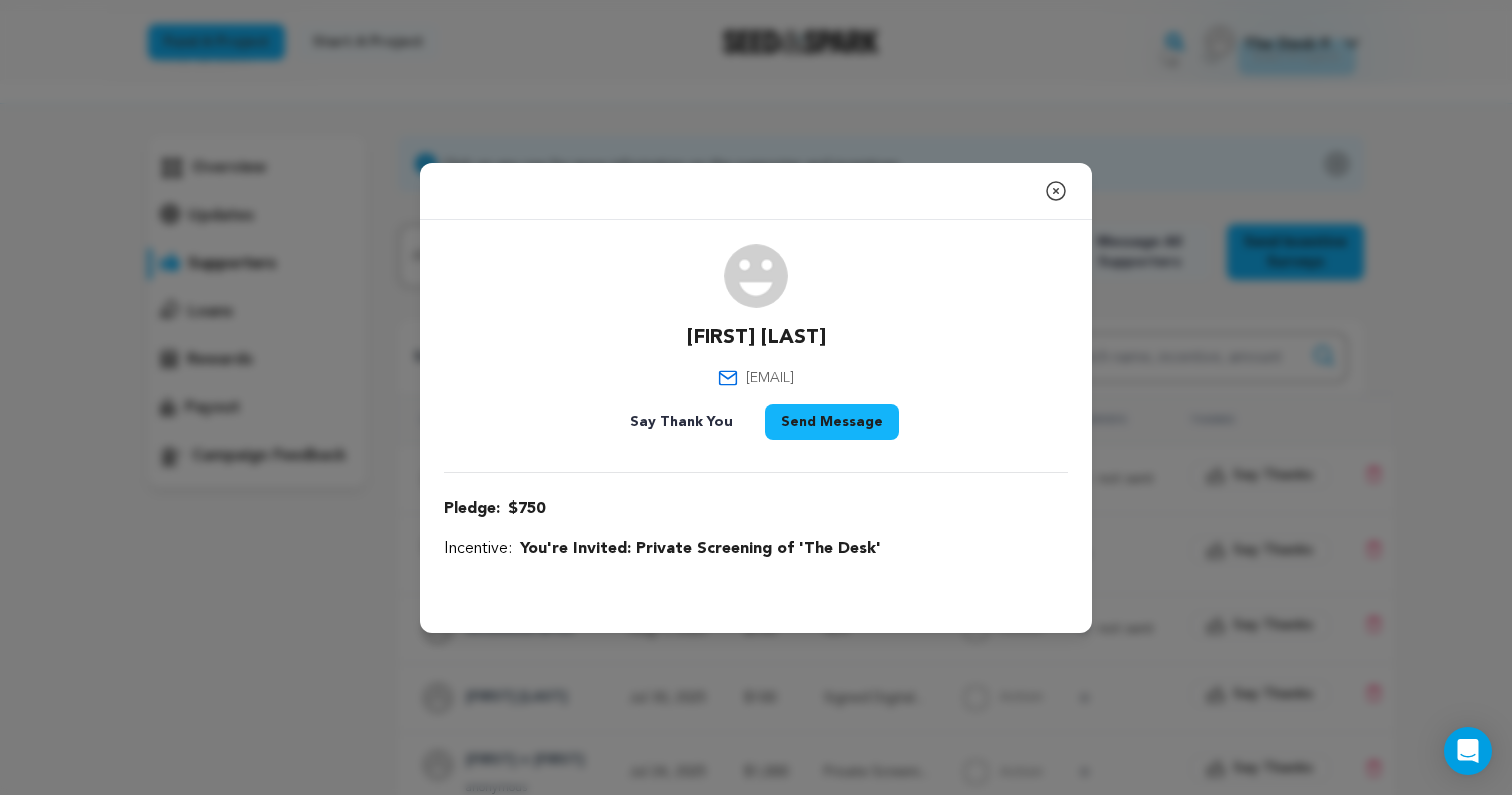 click on "Close modal
Holly Kroft
holly.kroft@nb.com" at bounding box center (756, 397) 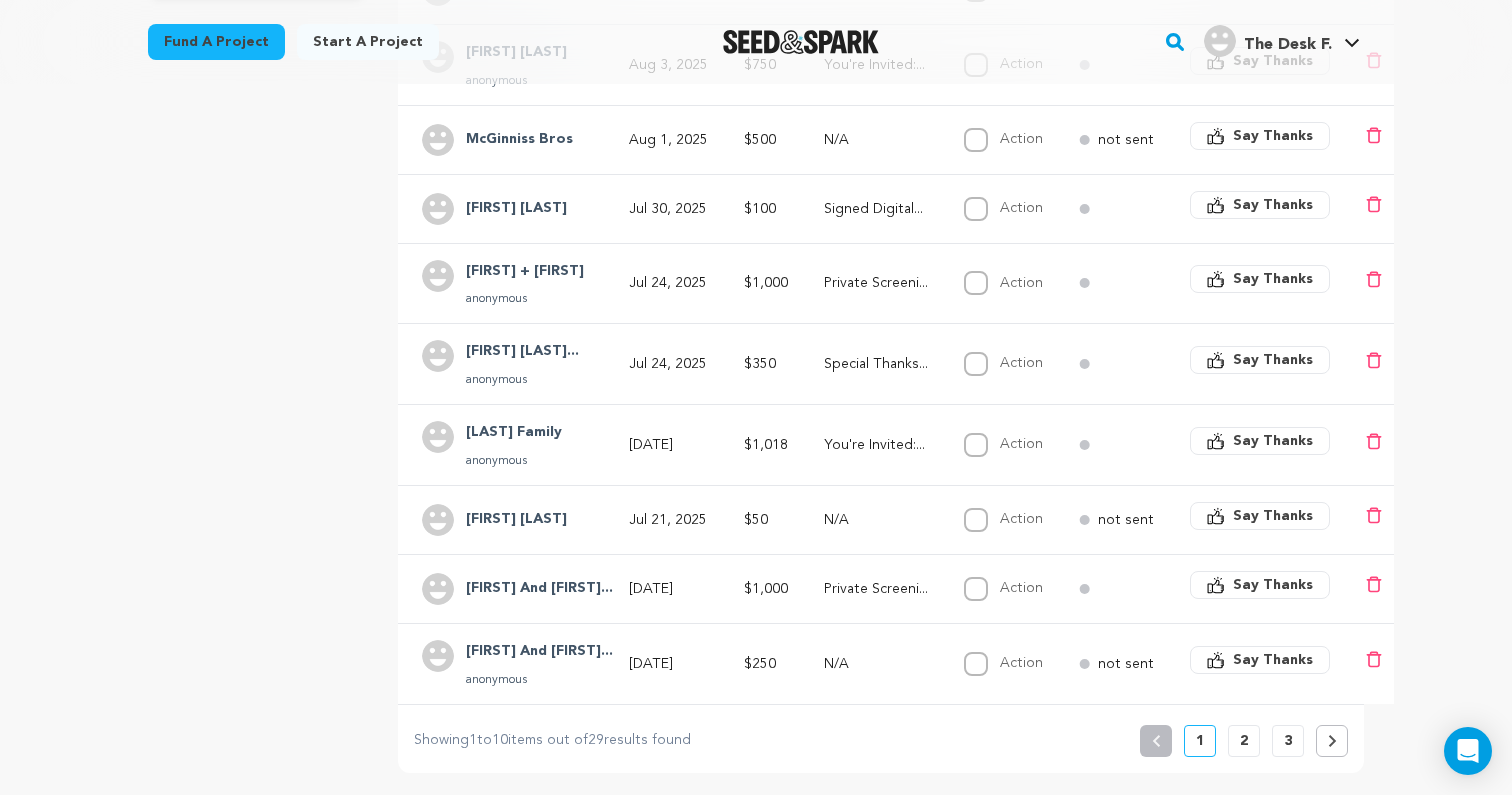 scroll, scrollTop: 572, scrollLeft: 0, axis: vertical 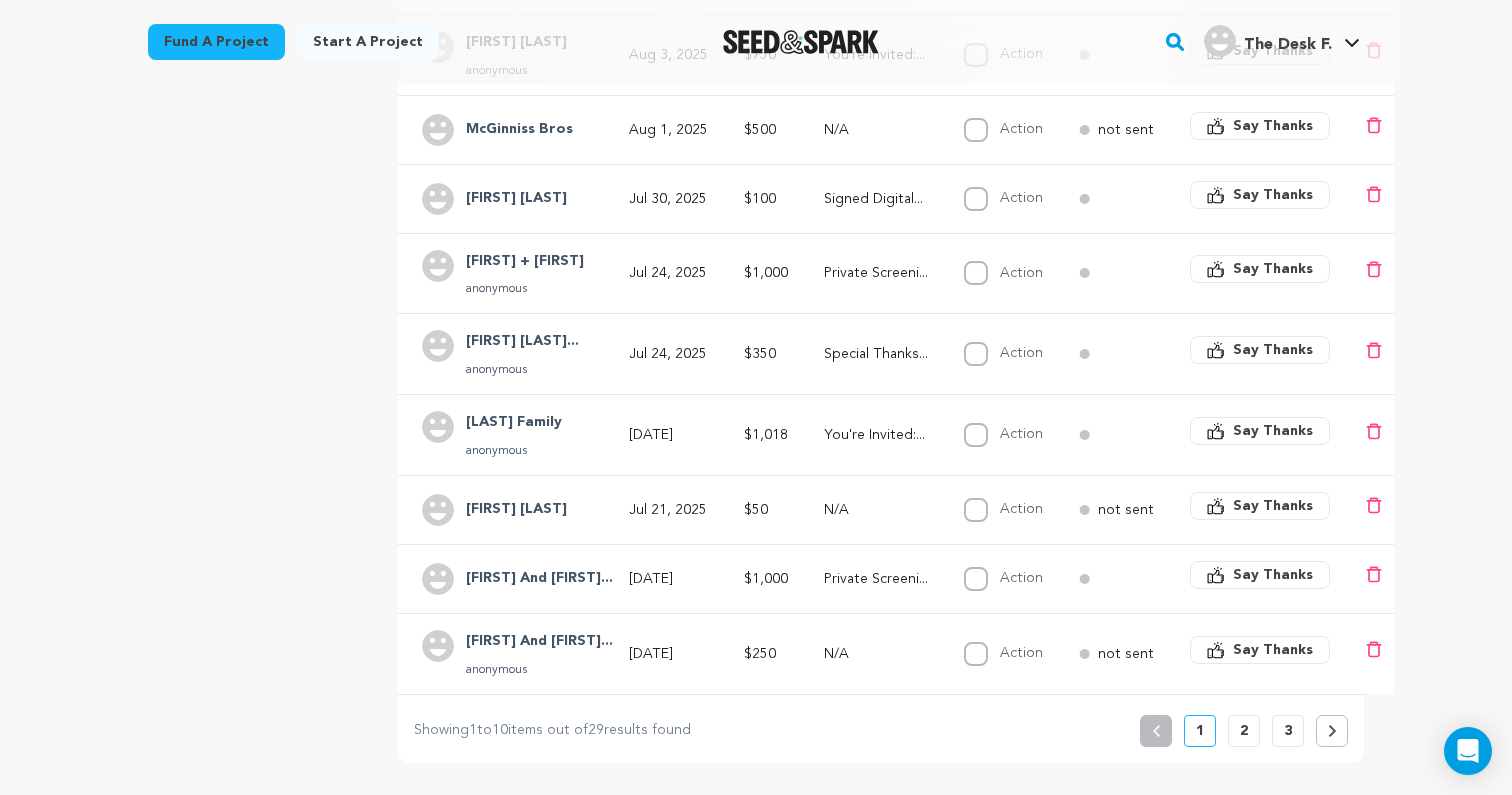 click on "2" at bounding box center (1244, 731) 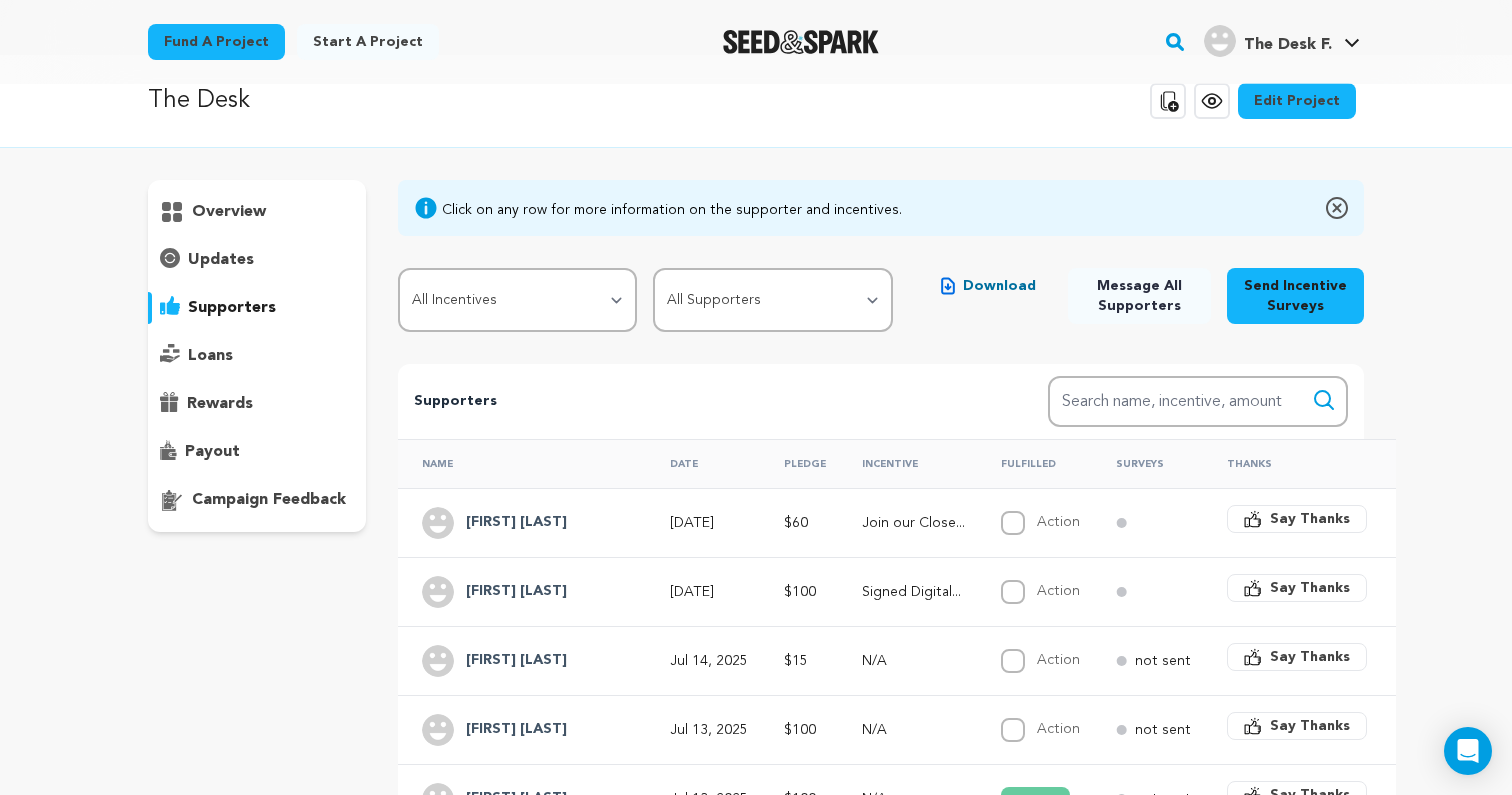 scroll, scrollTop: 0, scrollLeft: 0, axis: both 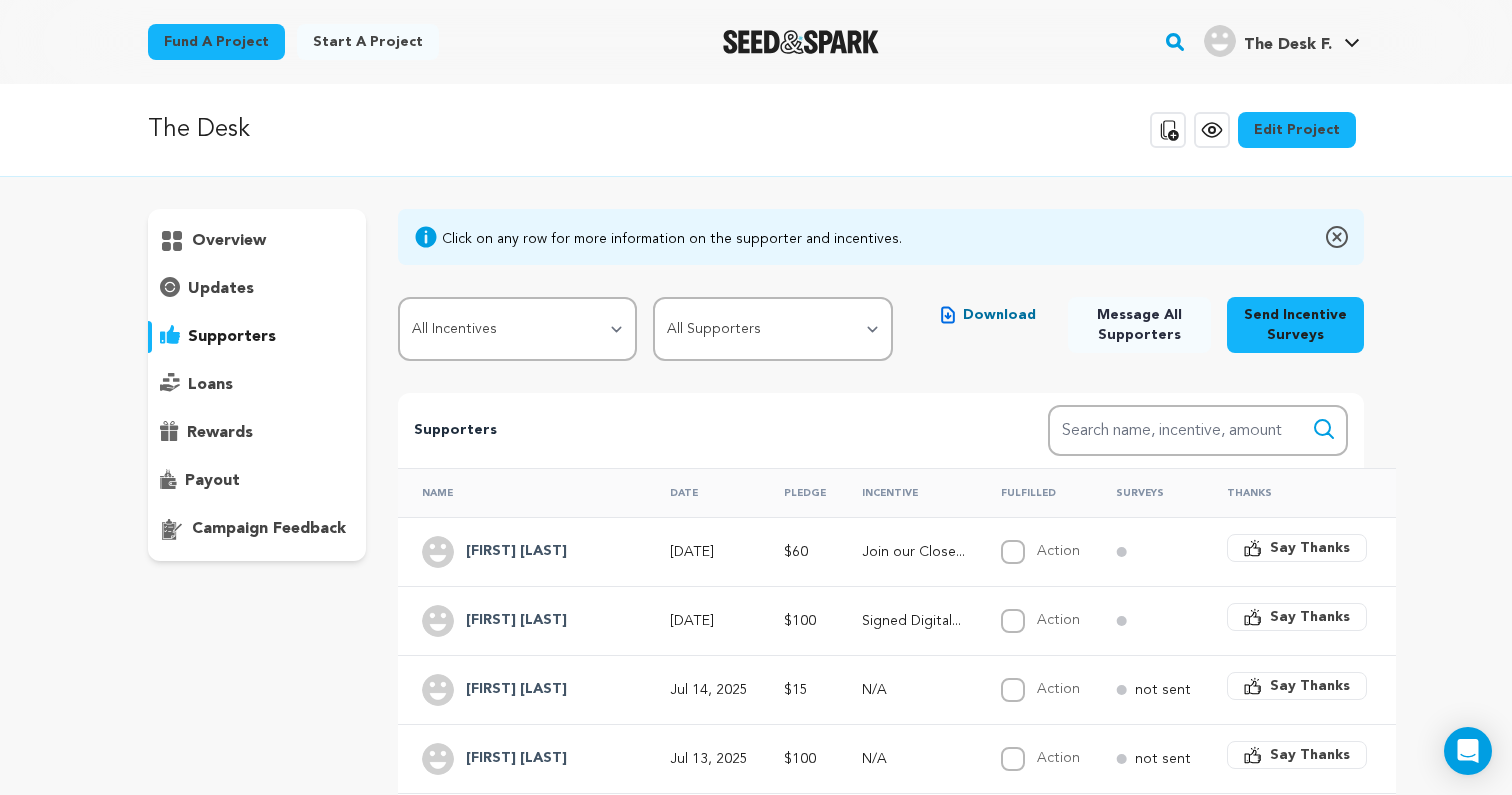 click at bounding box center [1337, 237] 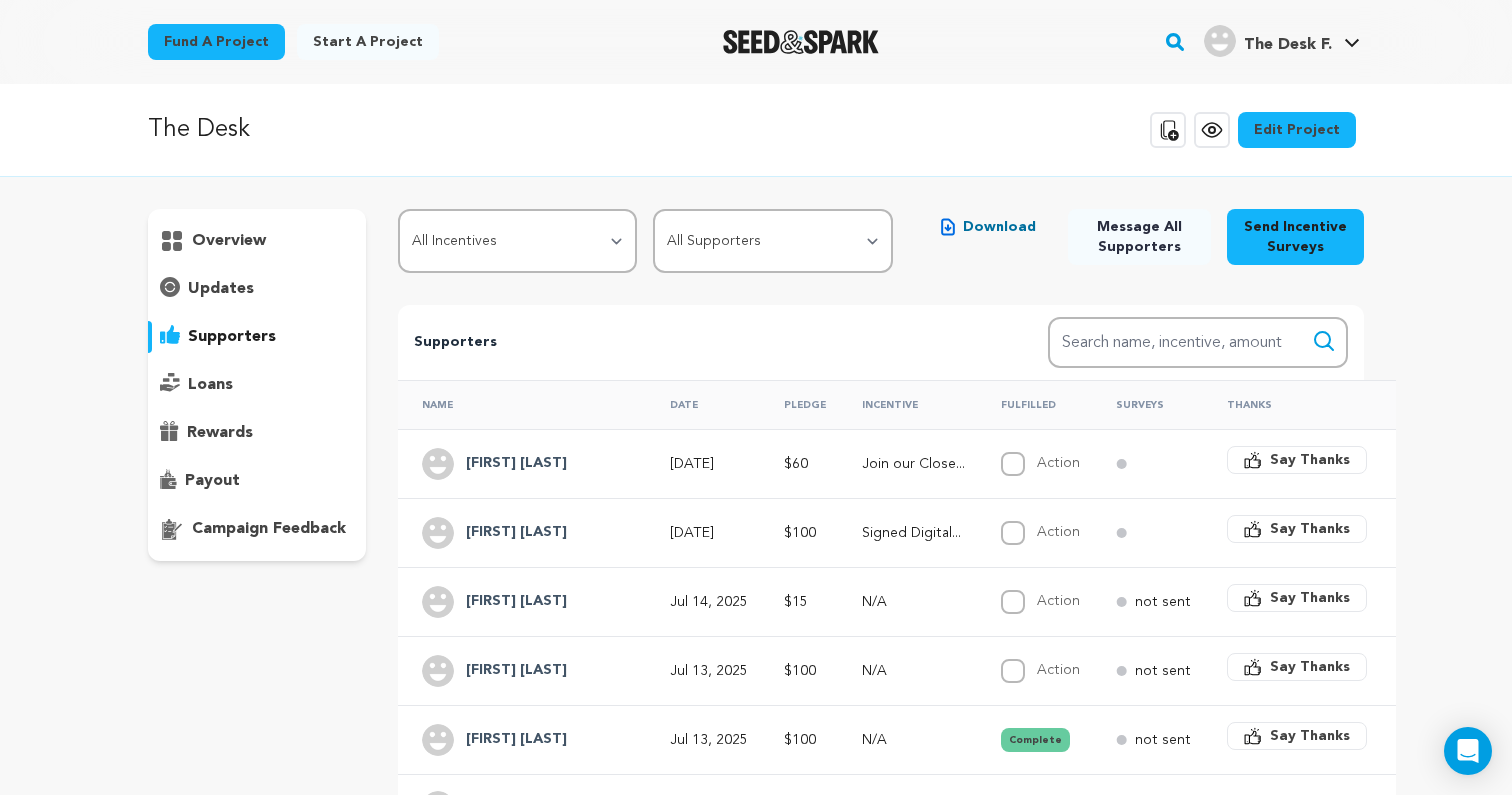 click on "overview
updates" at bounding box center (257, 710) 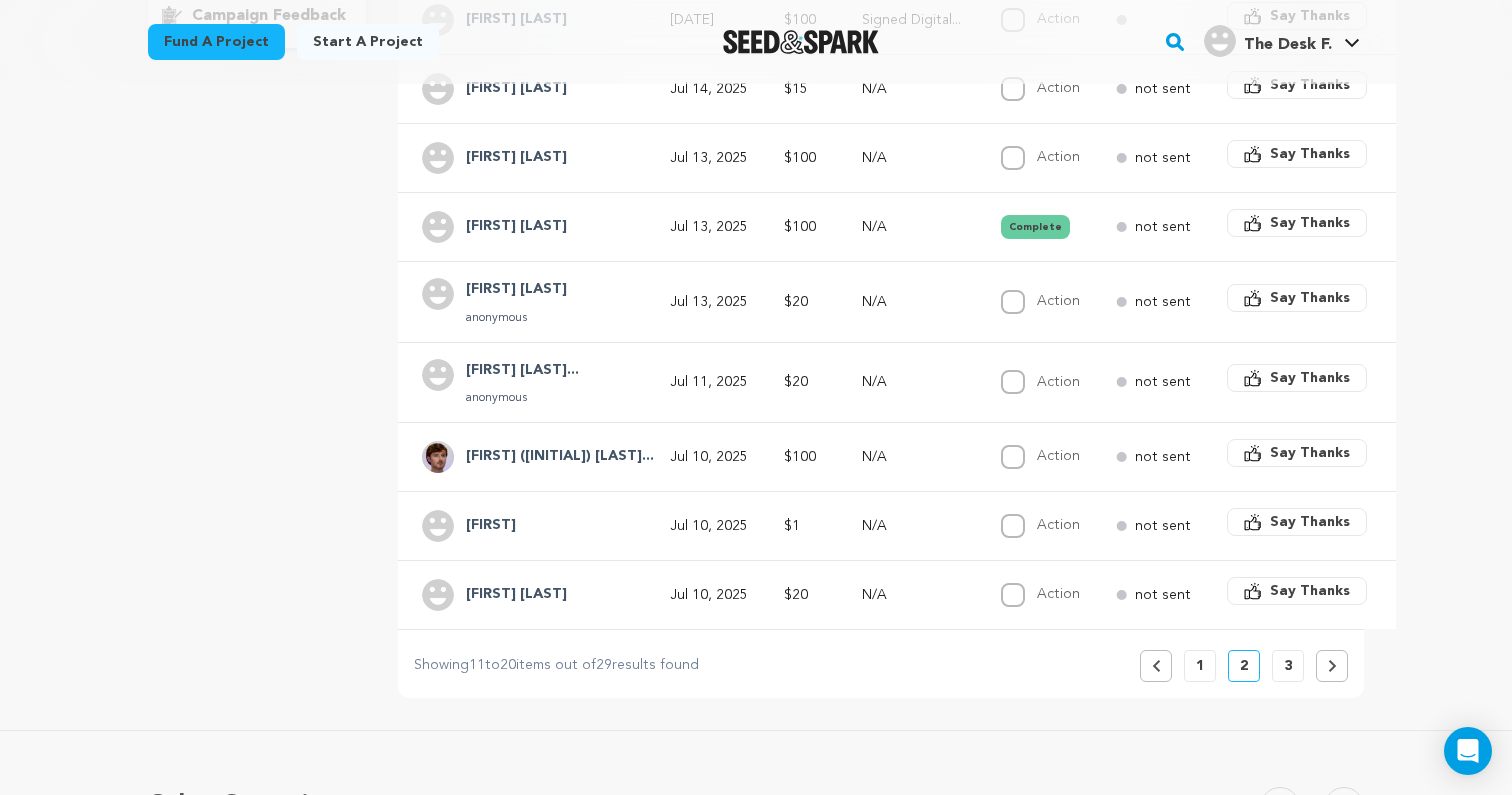 scroll, scrollTop: 516, scrollLeft: 0, axis: vertical 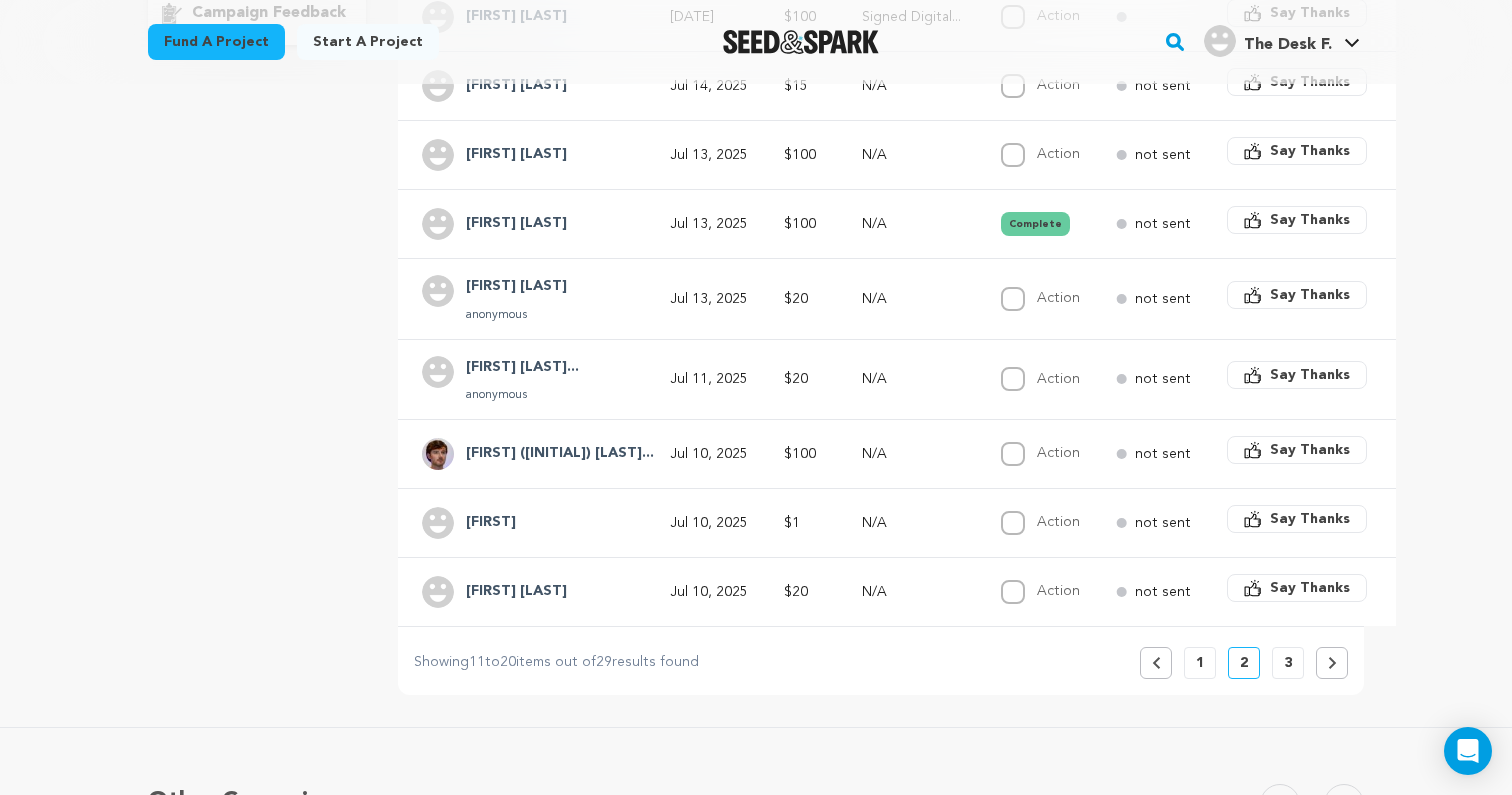 click on "1" at bounding box center [1200, 663] 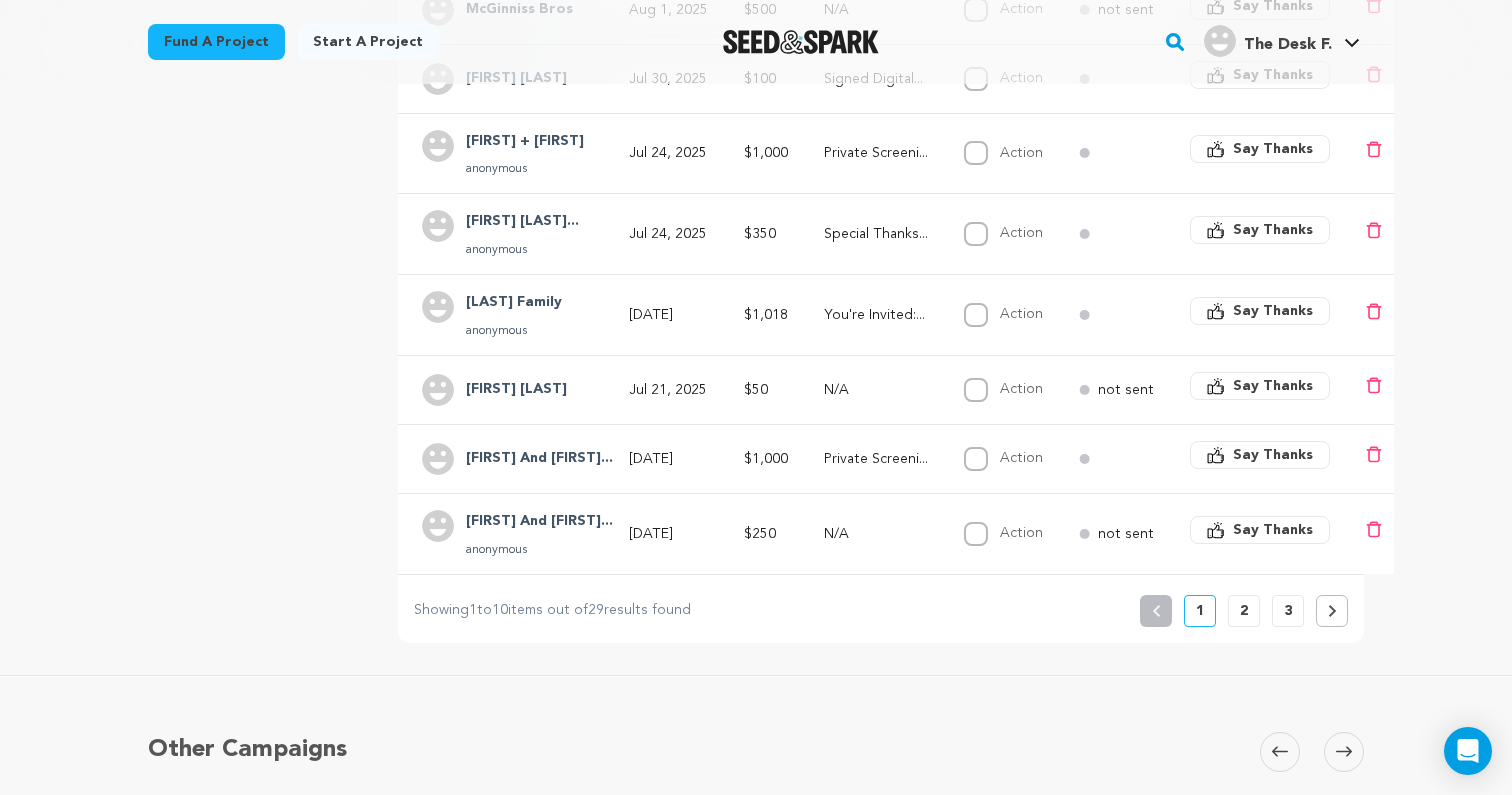 scroll, scrollTop: 605, scrollLeft: 0, axis: vertical 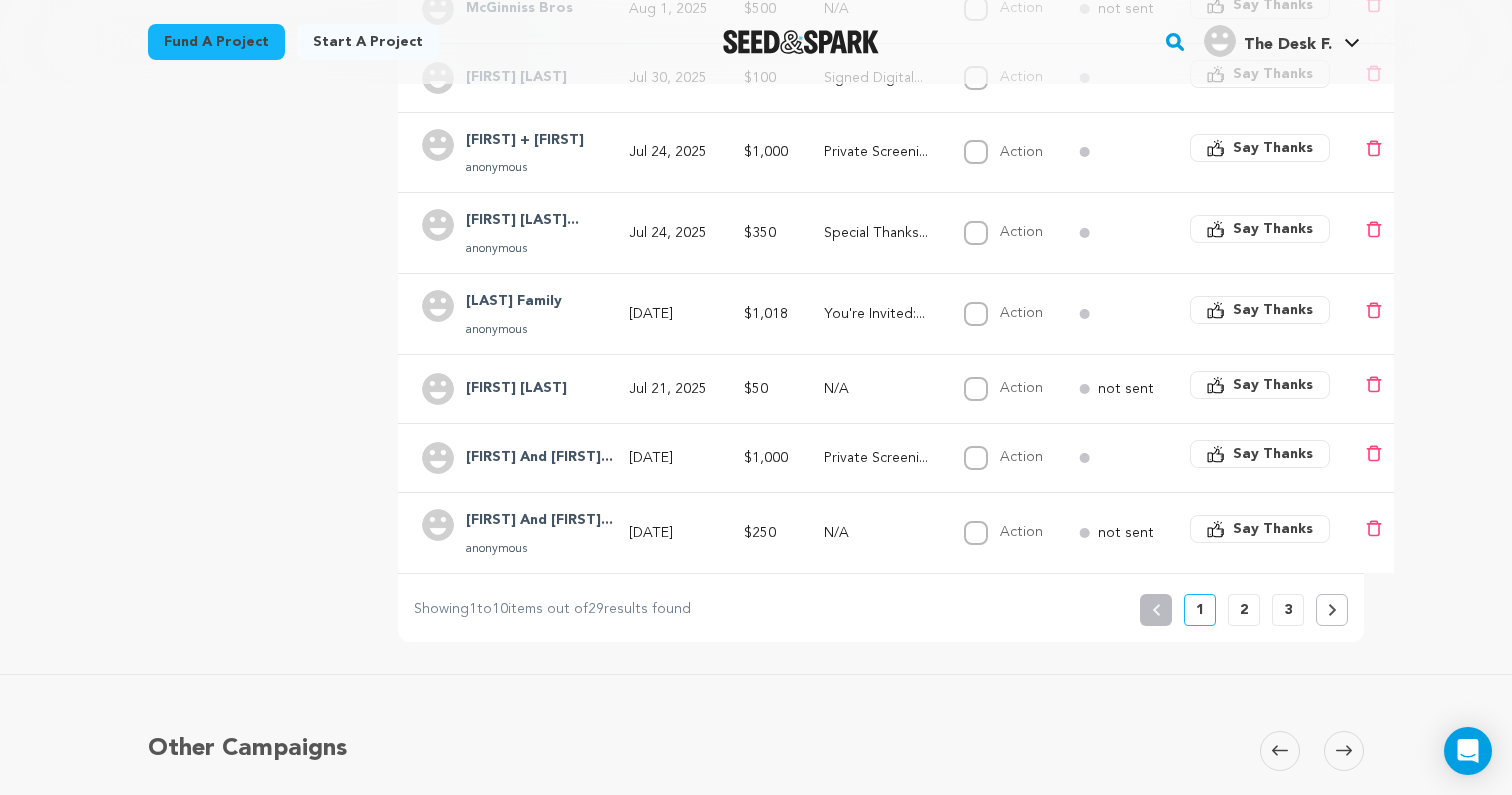 click on "2" at bounding box center (1244, 610) 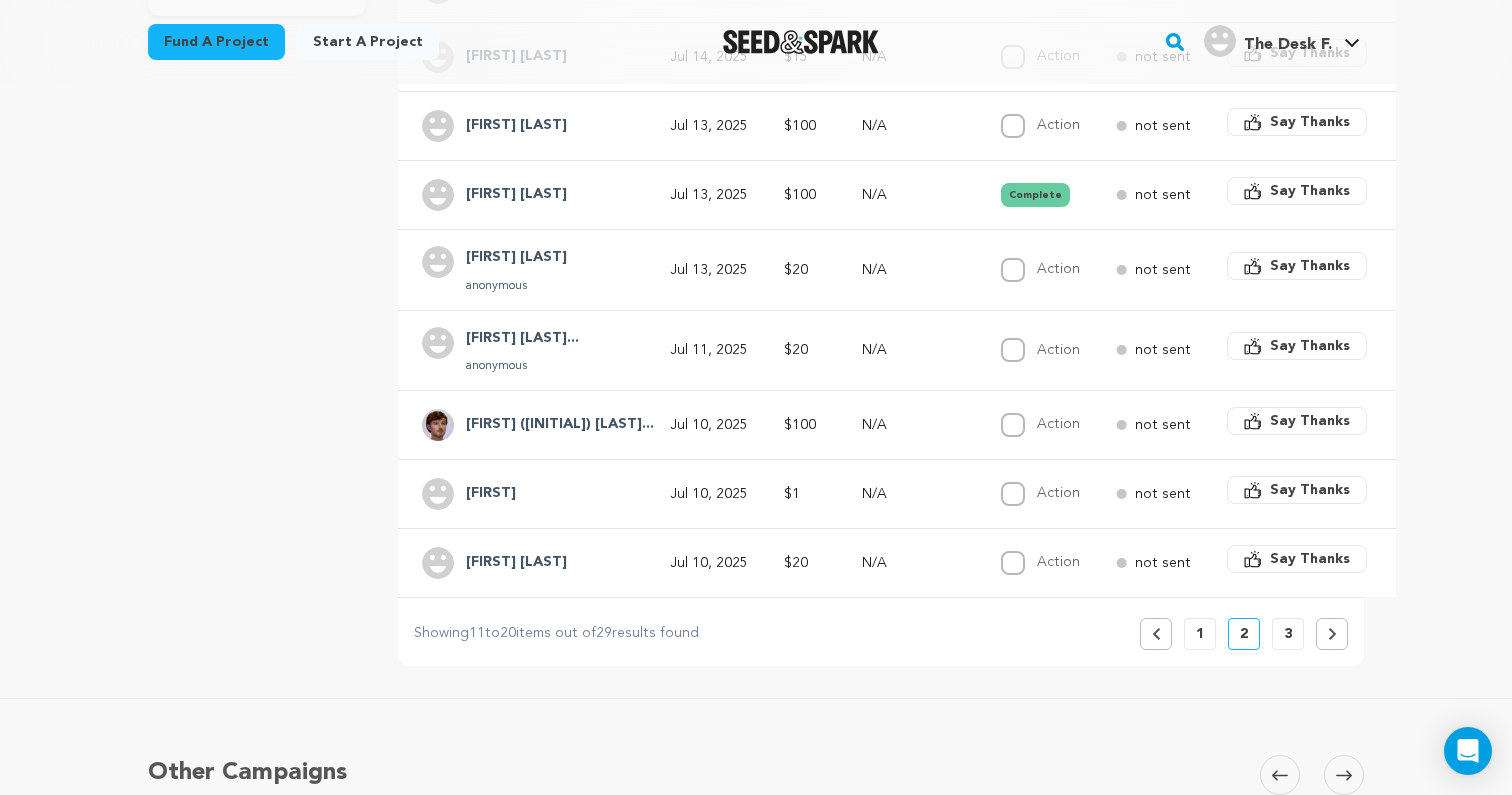 scroll, scrollTop: 547, scrollLeft: 0, axis: vertical 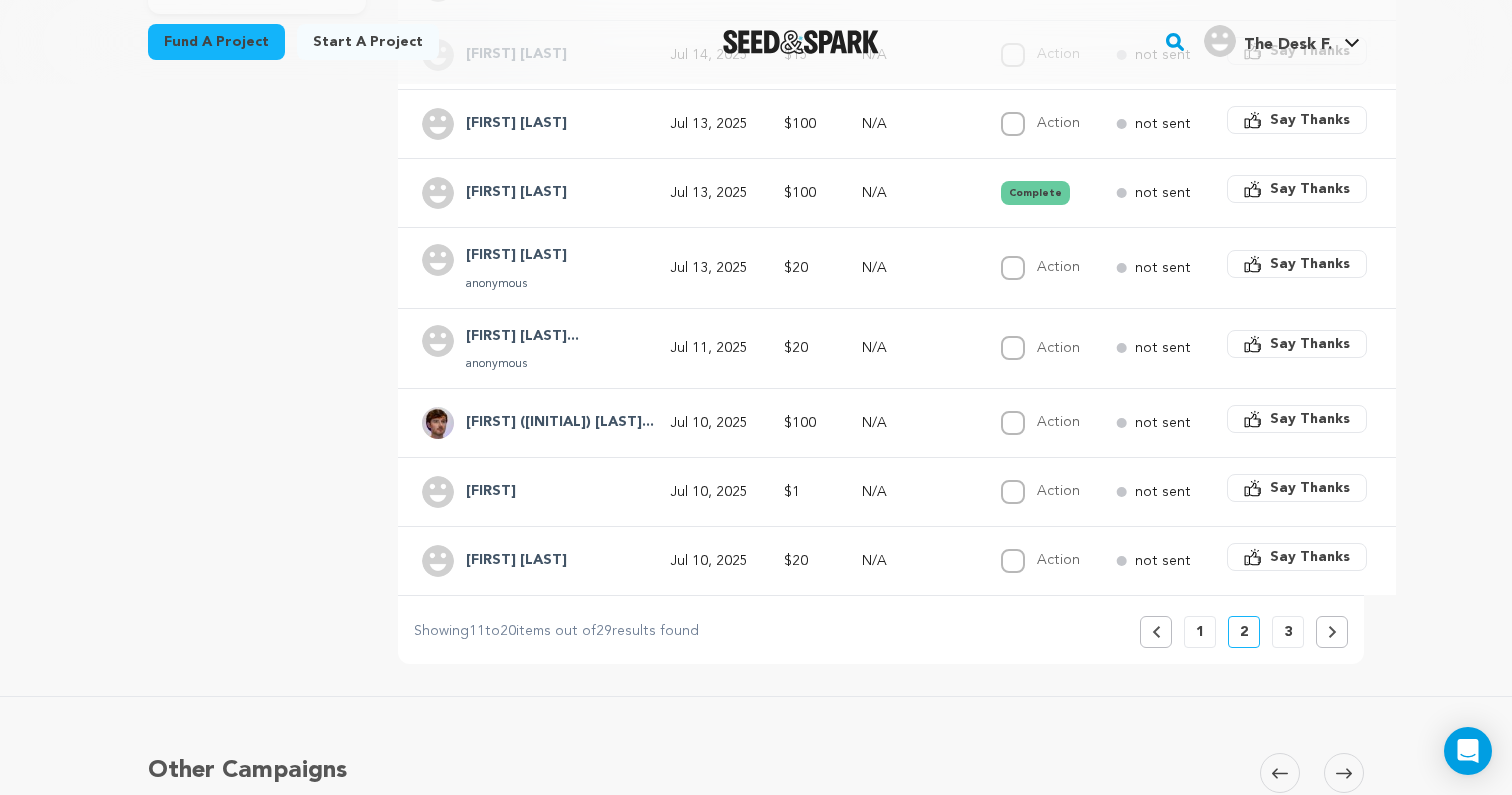 click on "3" at bounding box center [1288, 632] 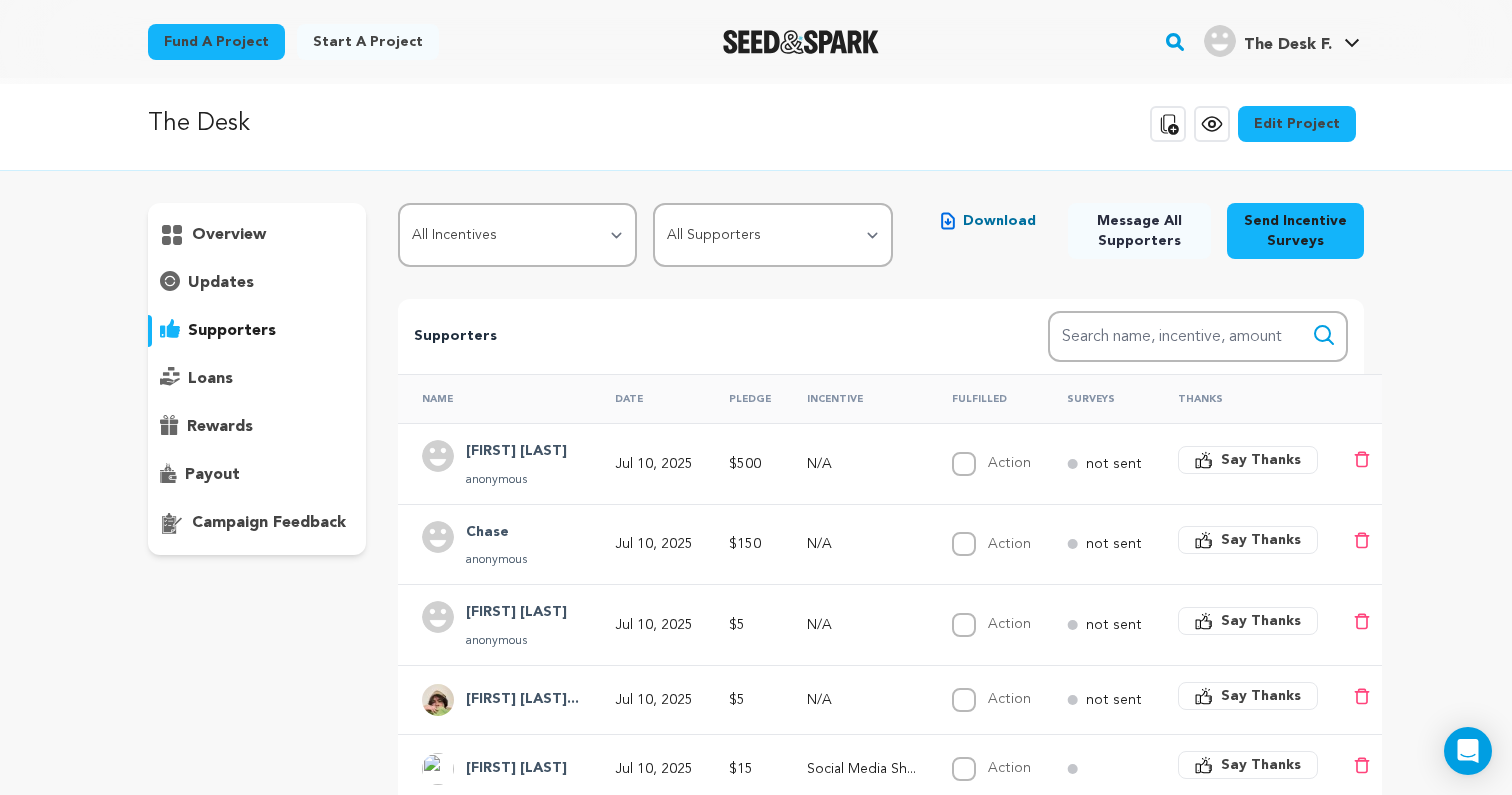 scroll, scrollTop: 0, scrollLeft: 0, axis: both 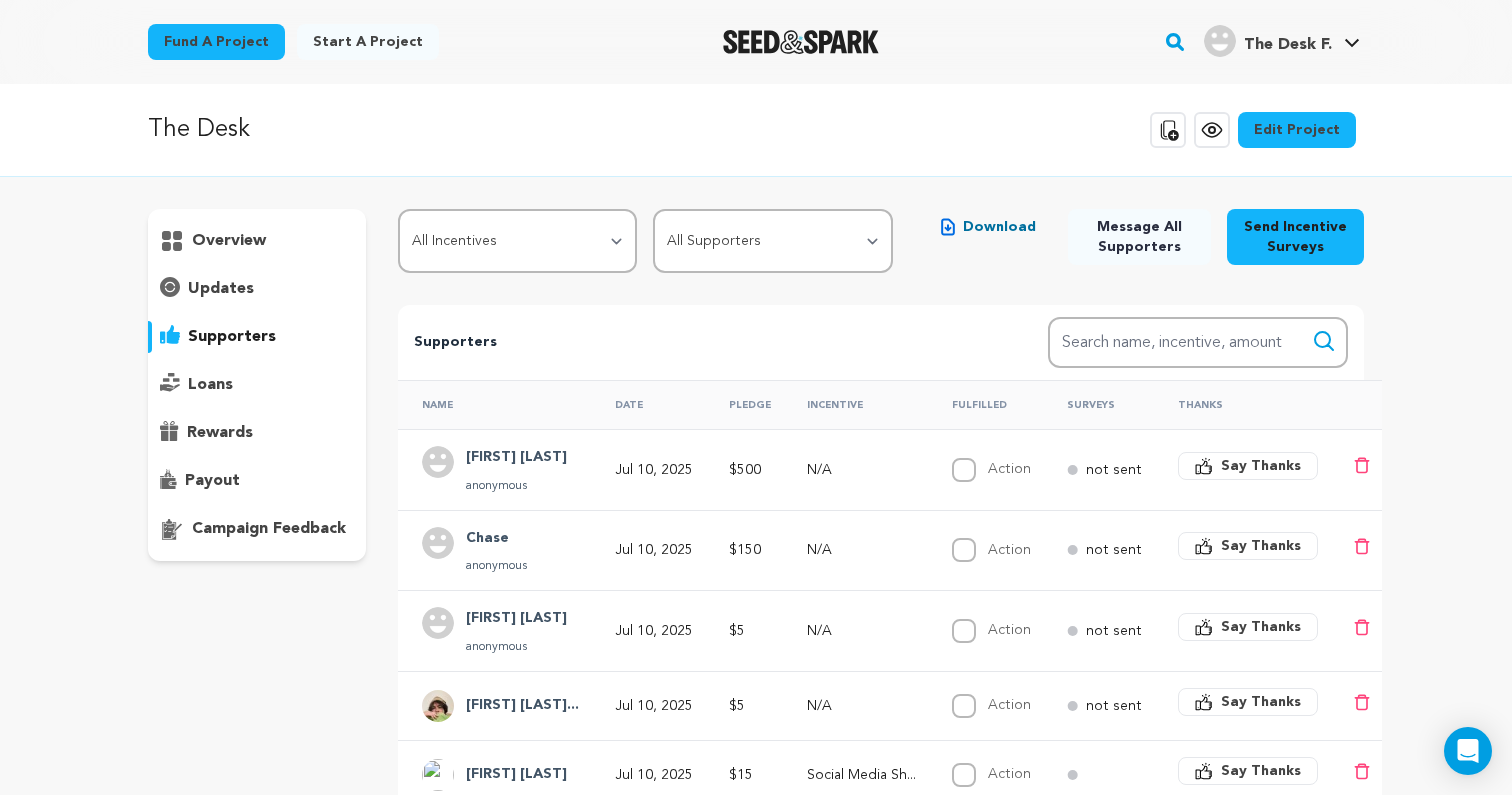click on "Albert Einstein" at bounding box center (516, 458) 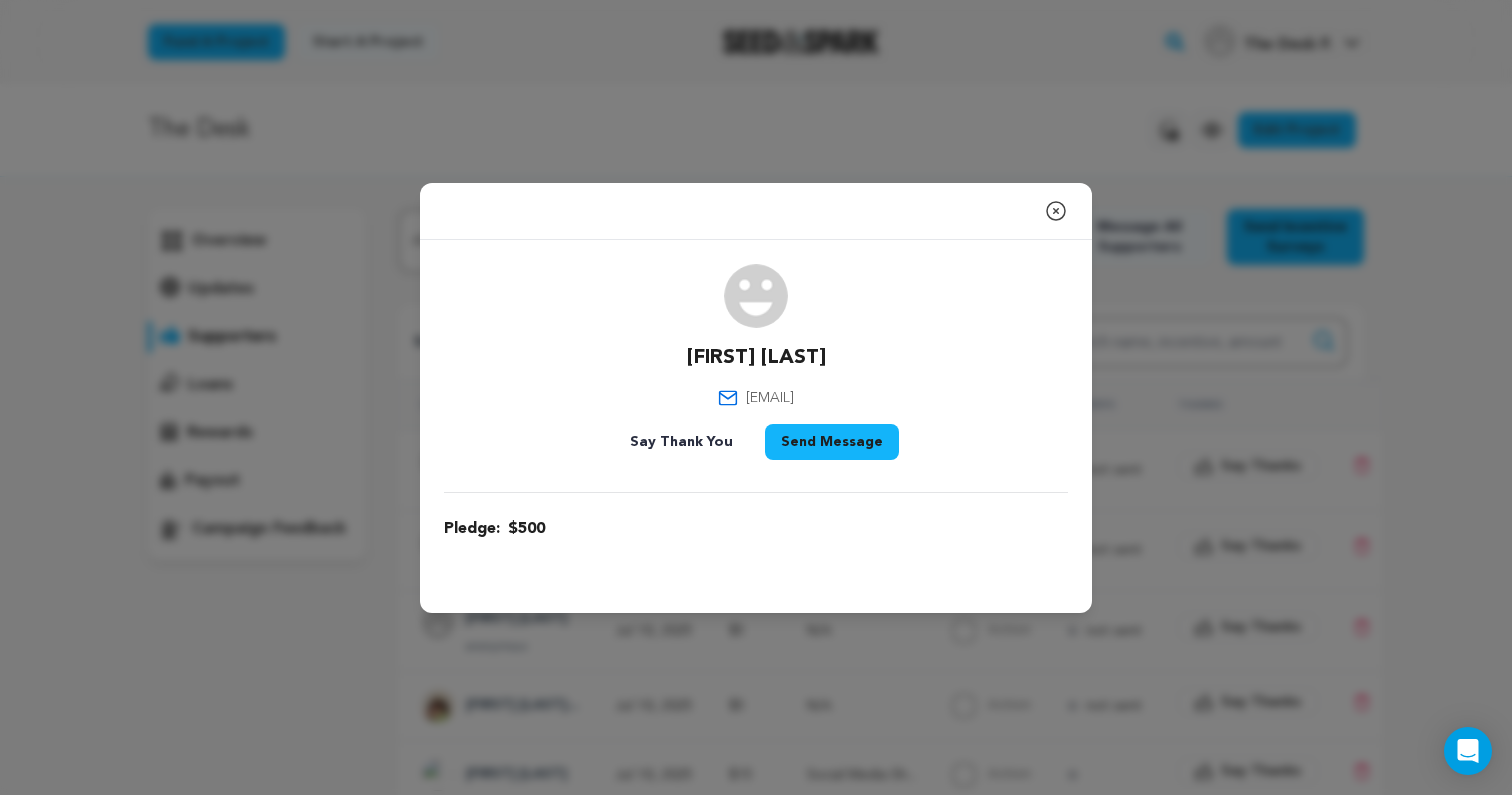 click on "trekker-motives.2c@icloud.com" at bounding box center (770, 398) 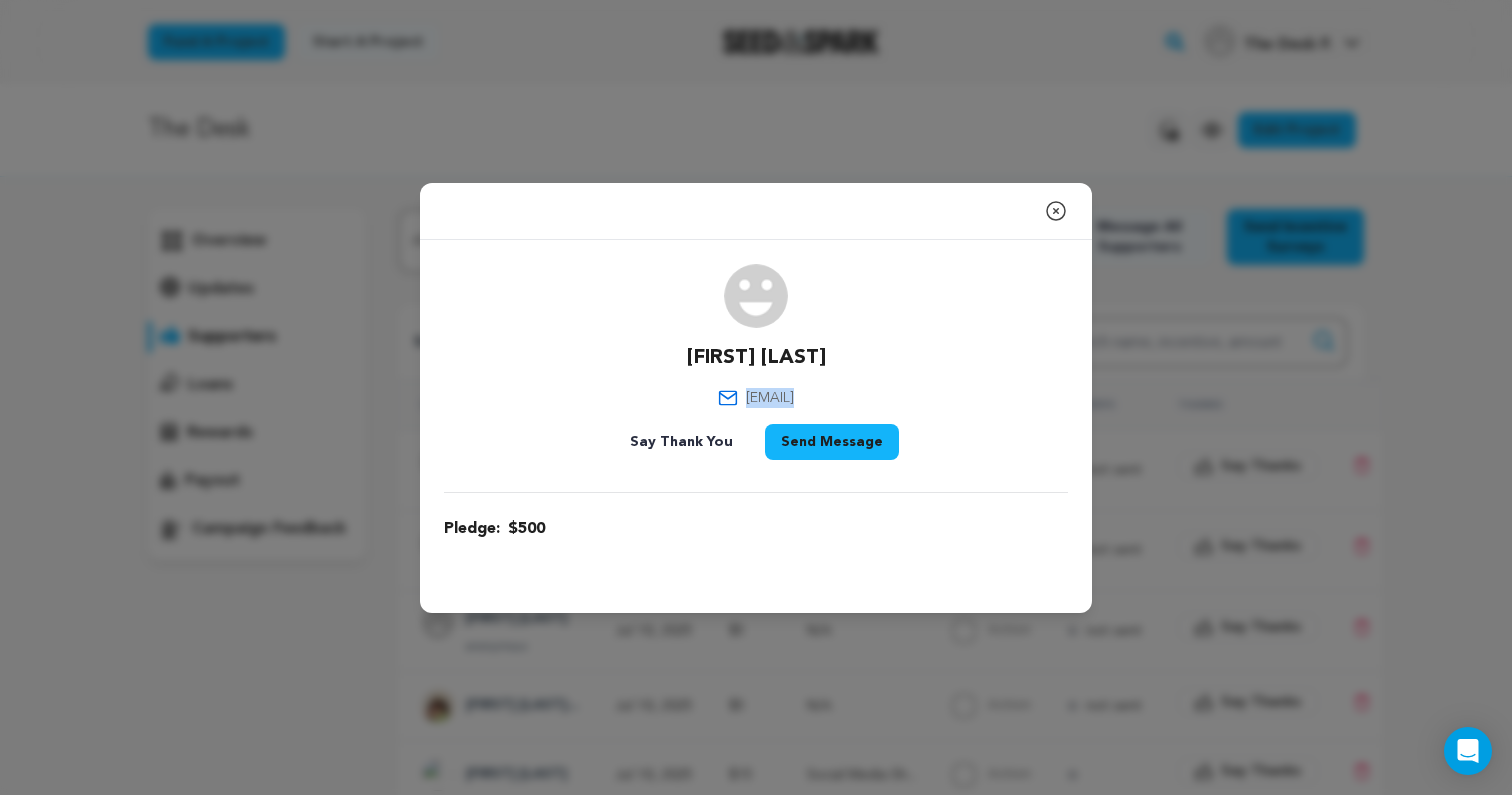 click on "trekker-motives.2c@icloud.com" at bounding box center [770, 398] 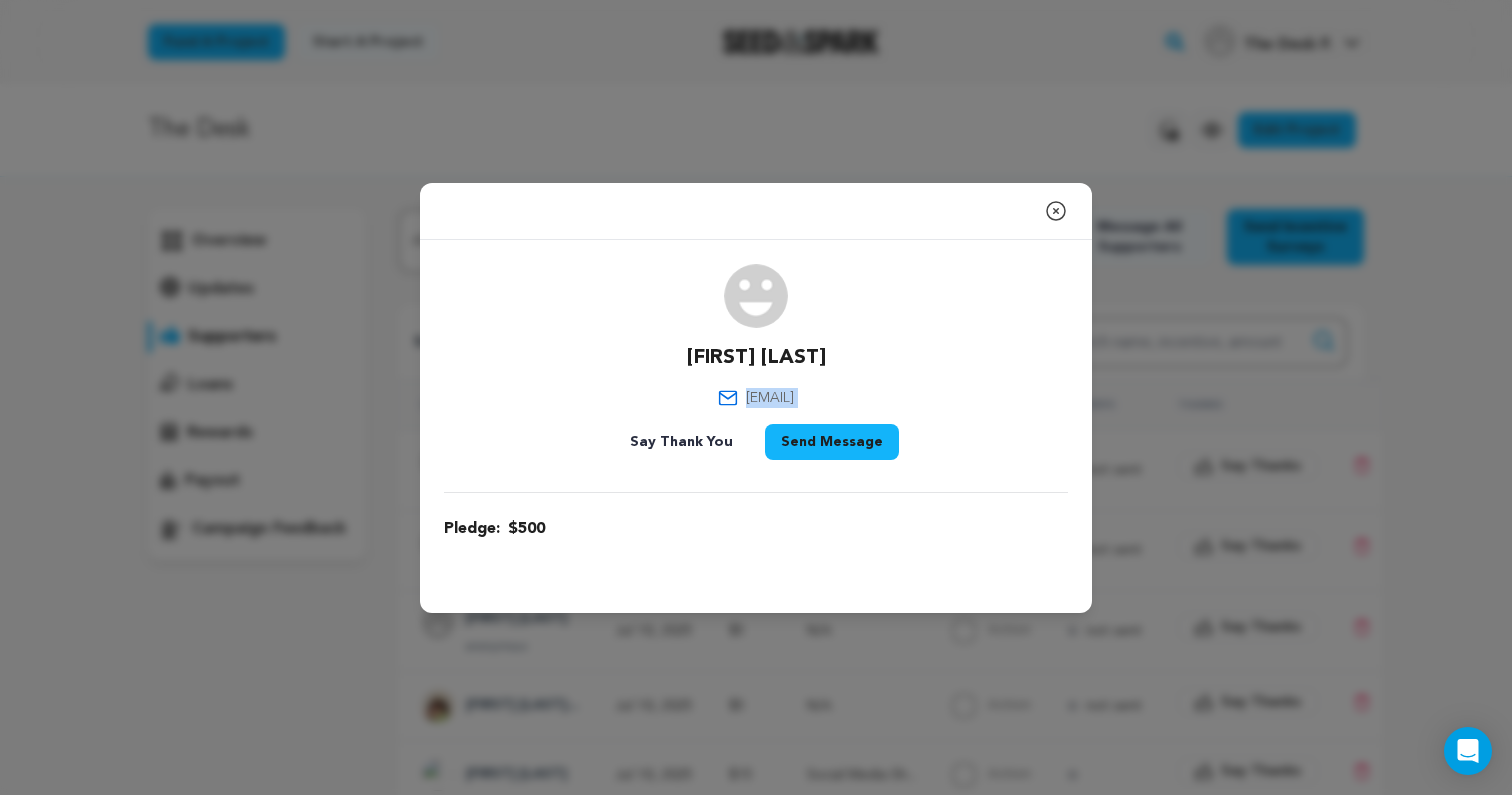 click on "trekker-motives.2c@icloud.com" at bounding box center (770, 398) 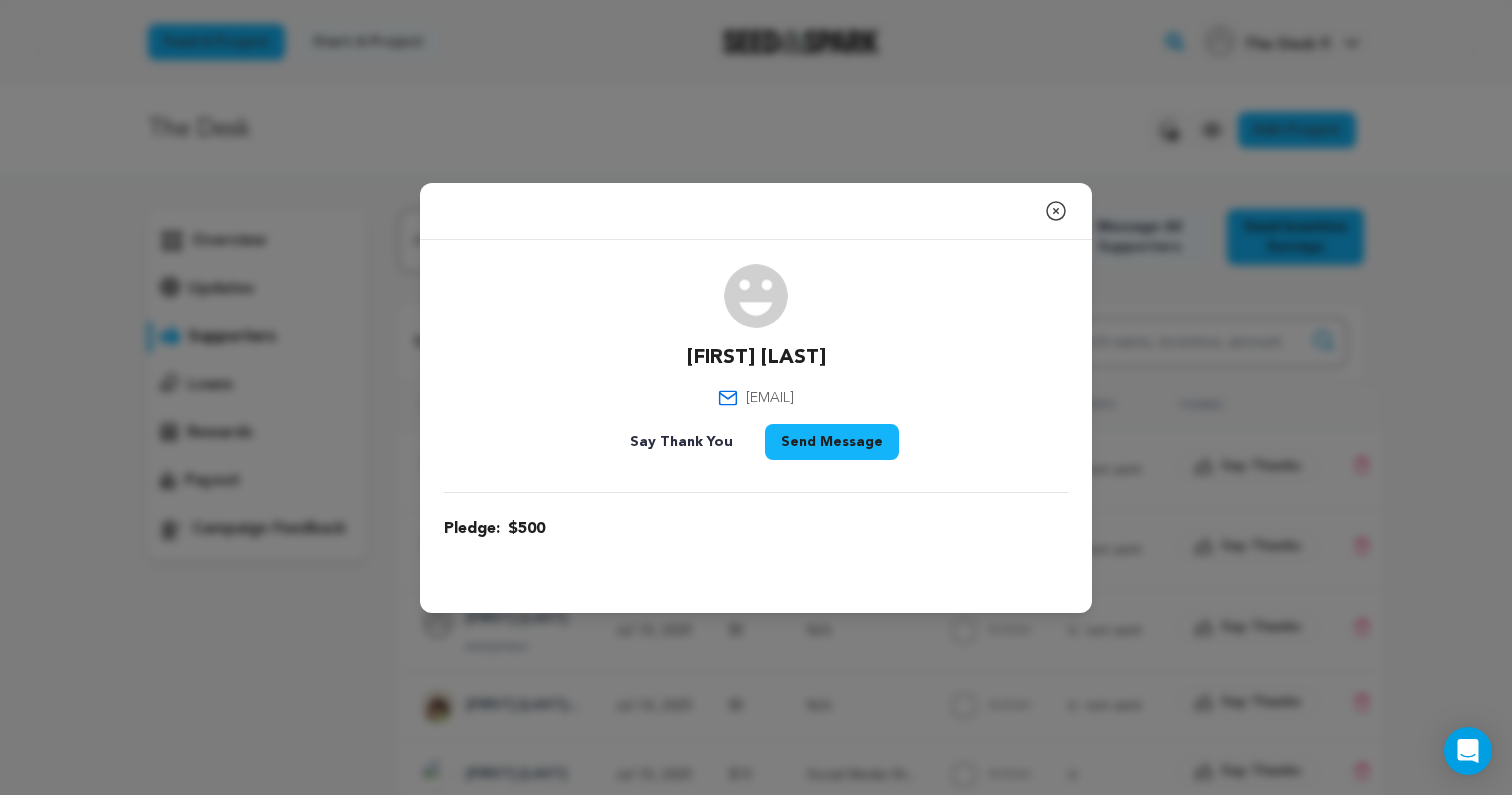click on "Close modal
Albert Einstein
trekker-motives.2c@icloud.com" at bounding box center (756, 397) 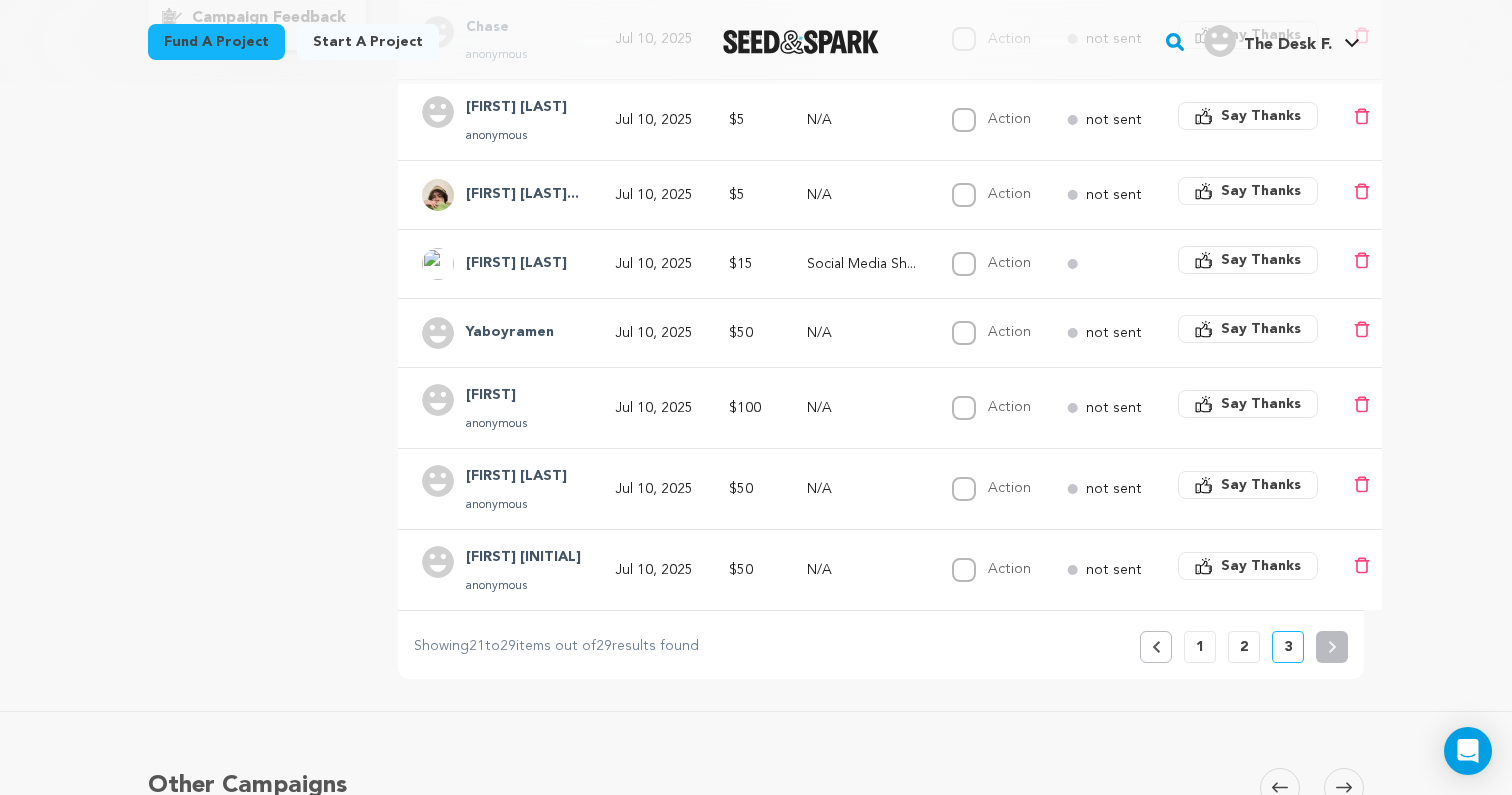 scroll, scrollTop: 514, scrollLeft: 0, axis: vertical 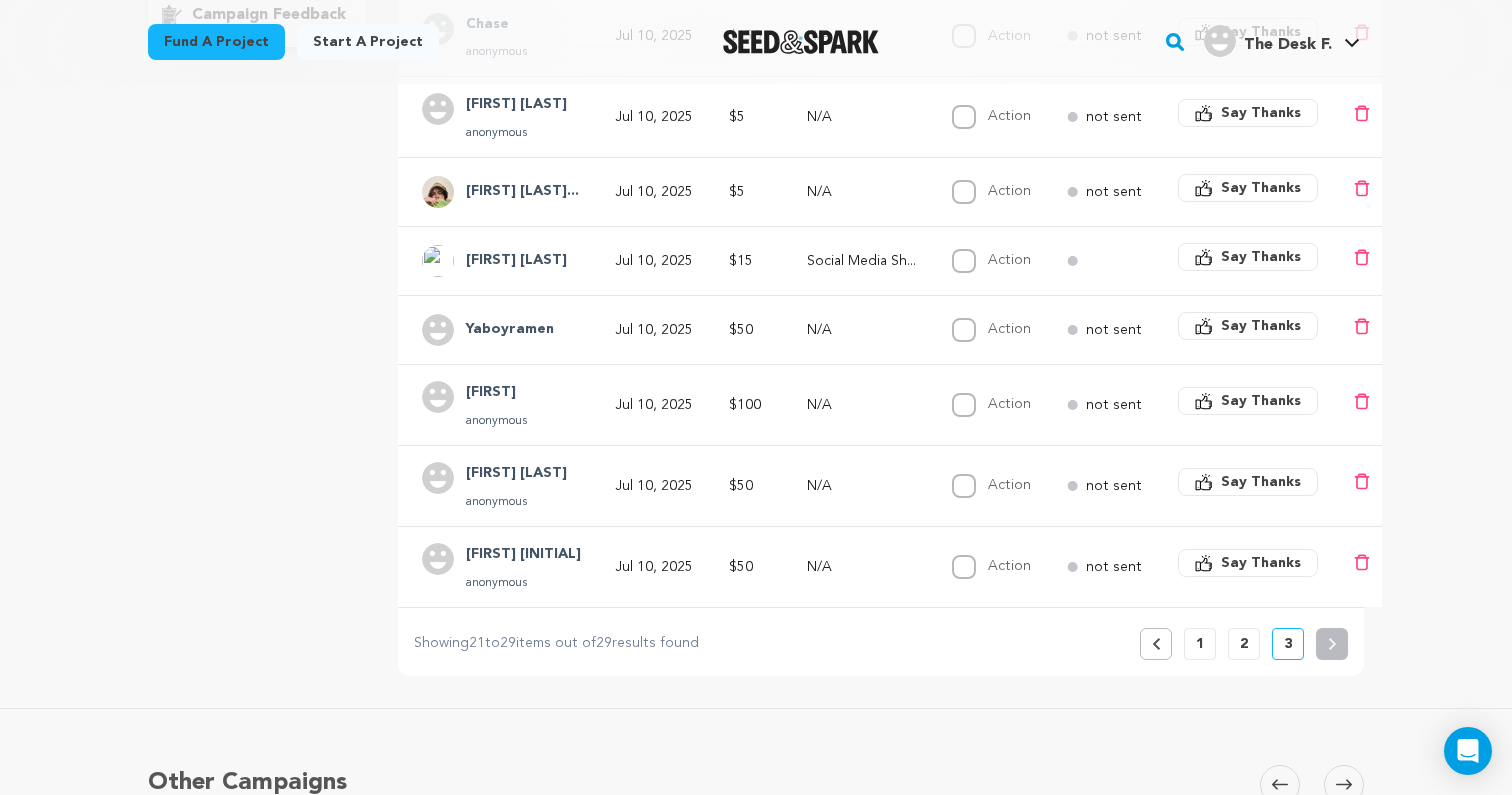click on "1" at bounding box center (1200, 644) 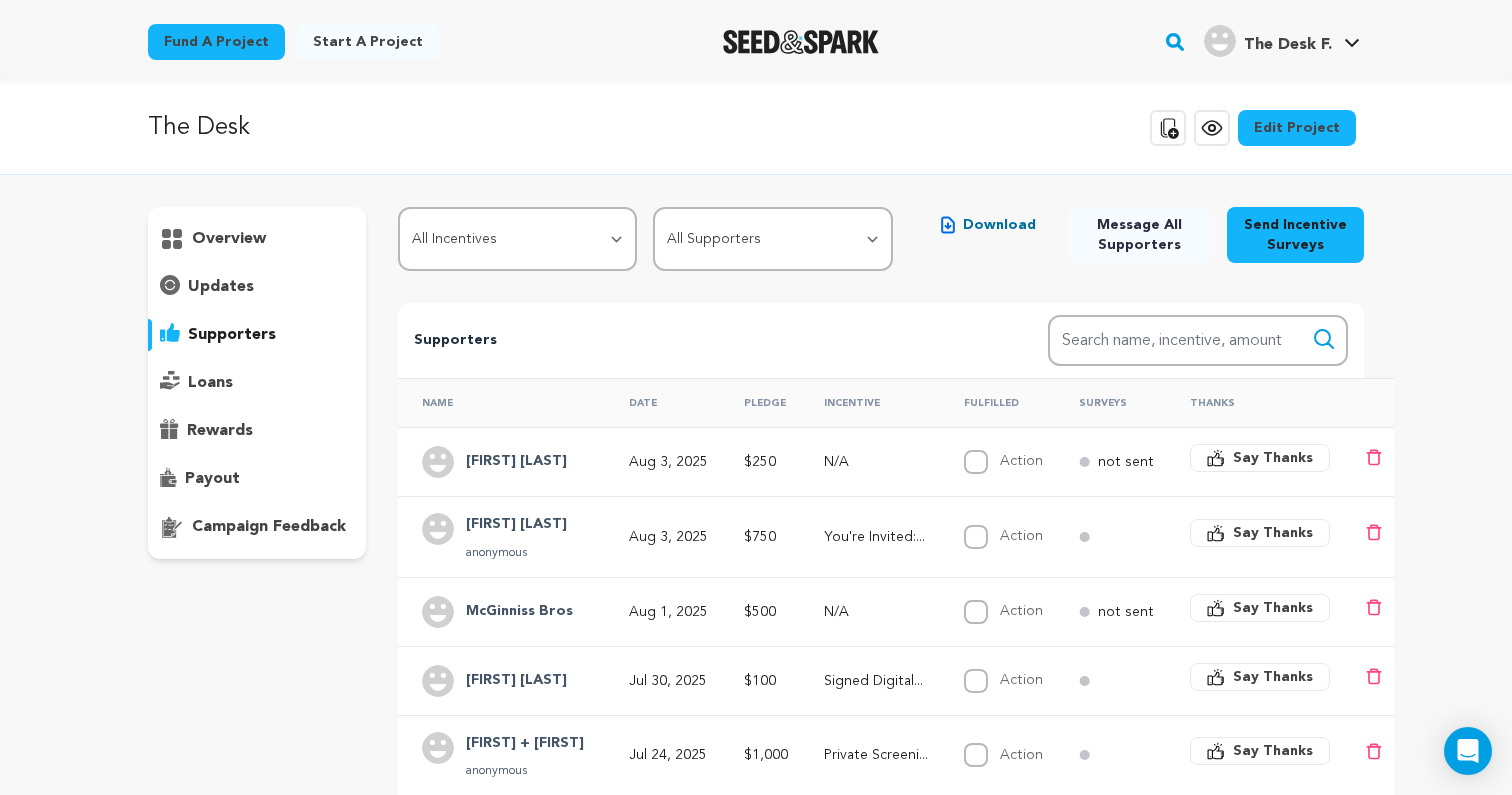 scroll, scrollTop: 0, scrollLeft: 0, axis: both 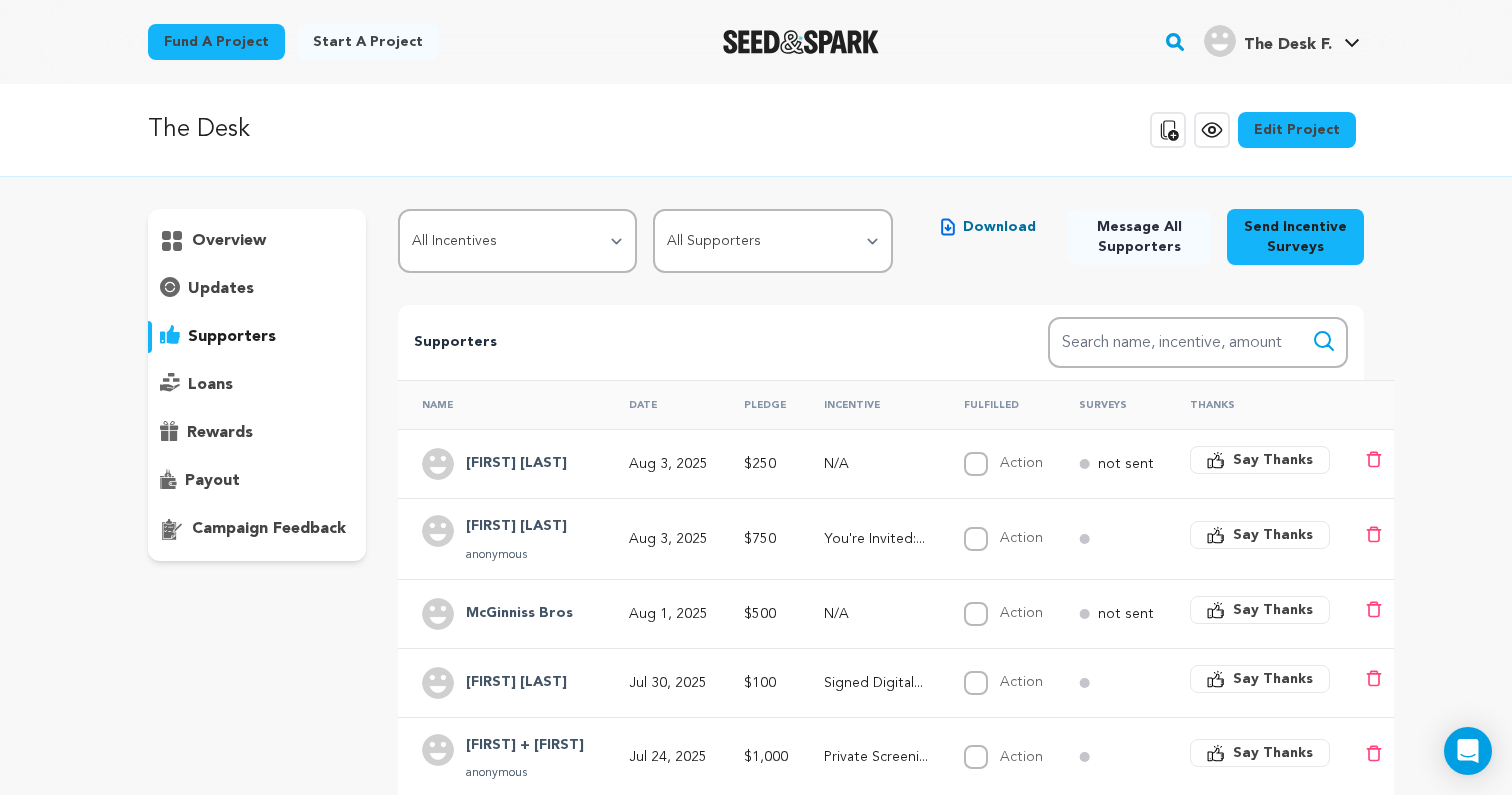 click on "overview" at bounding box center [229, 241] 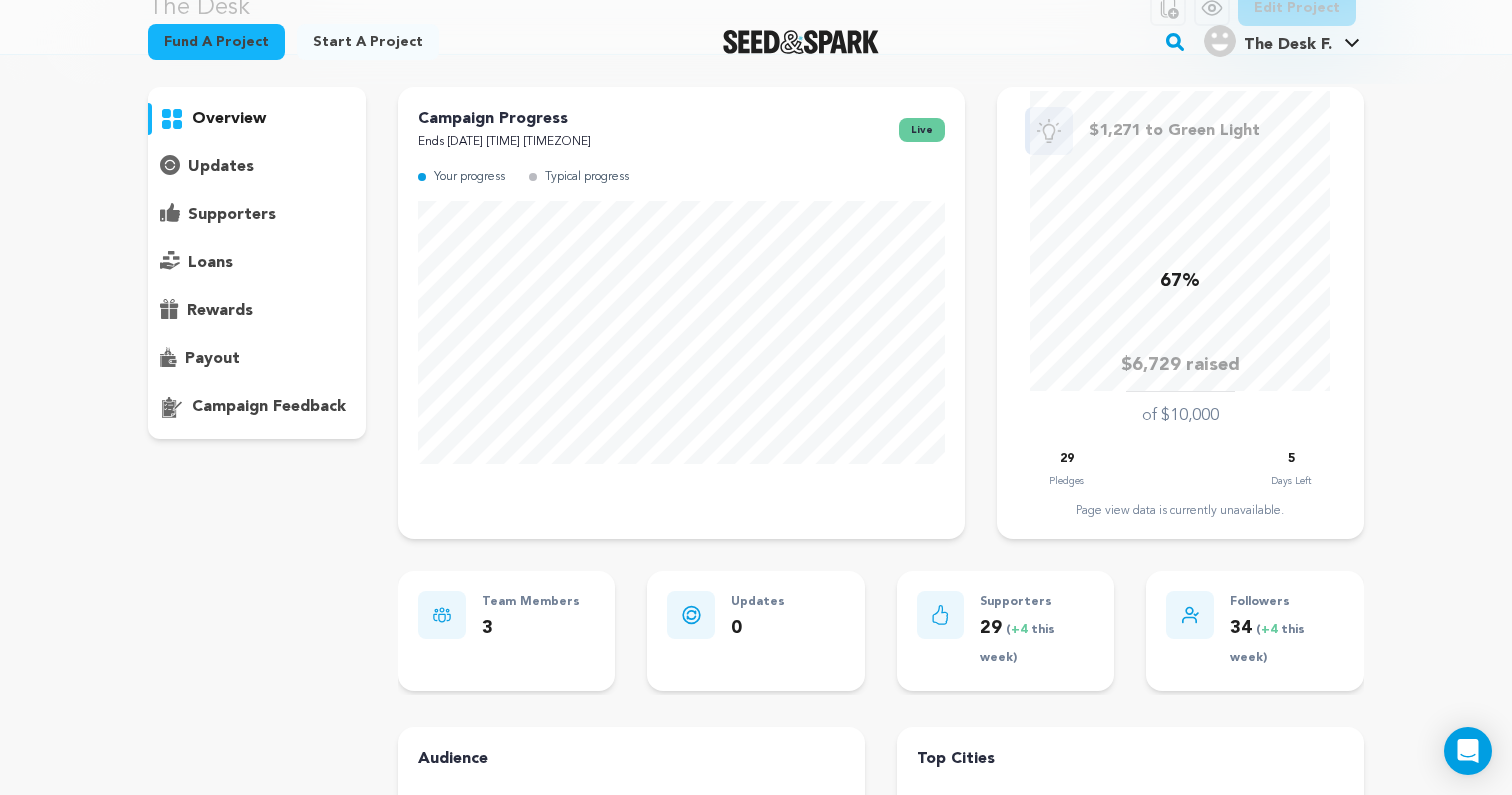 scroll, scrollTop: 90, scrollLeft: 0, axis: vertical 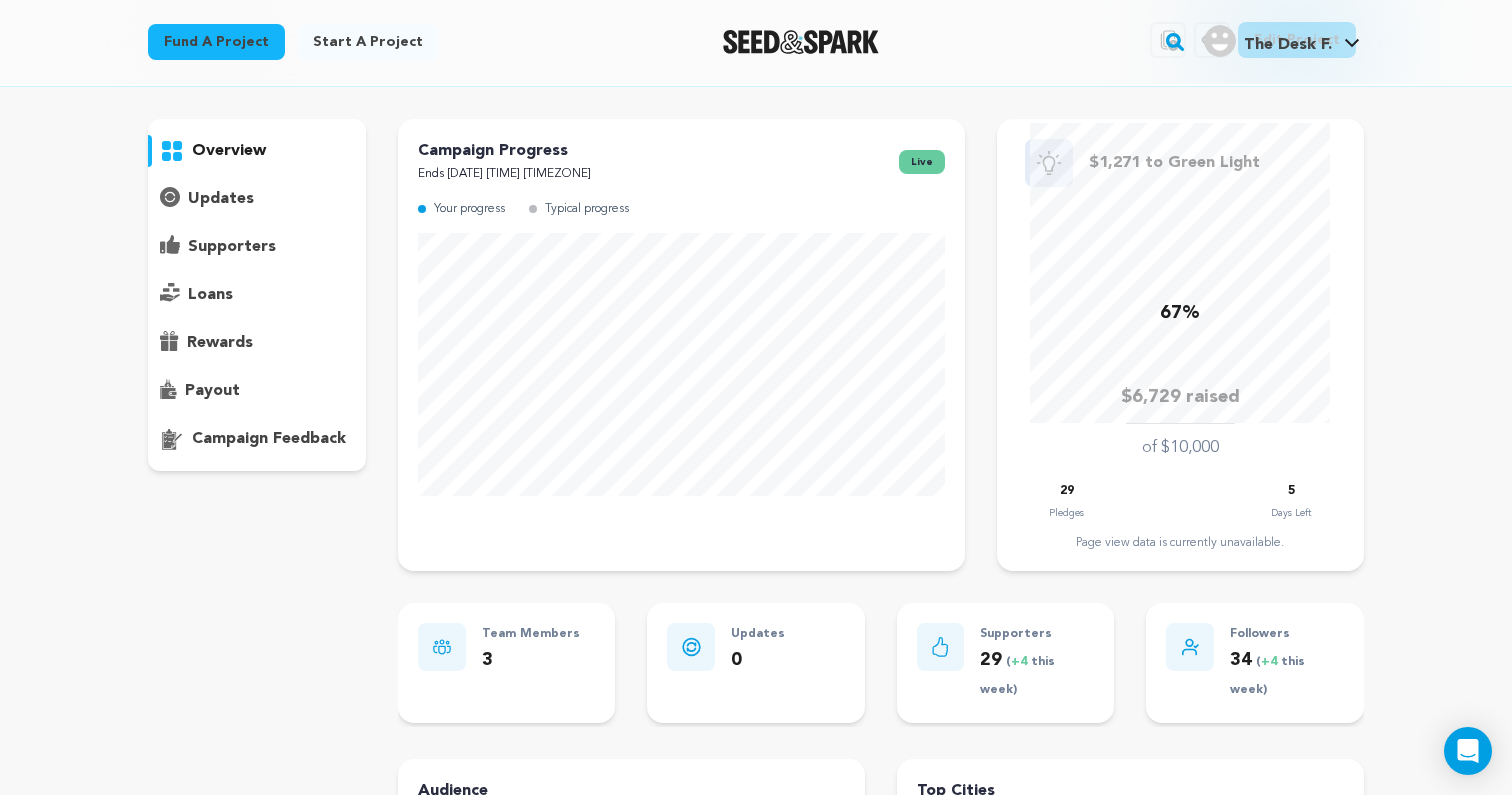 type 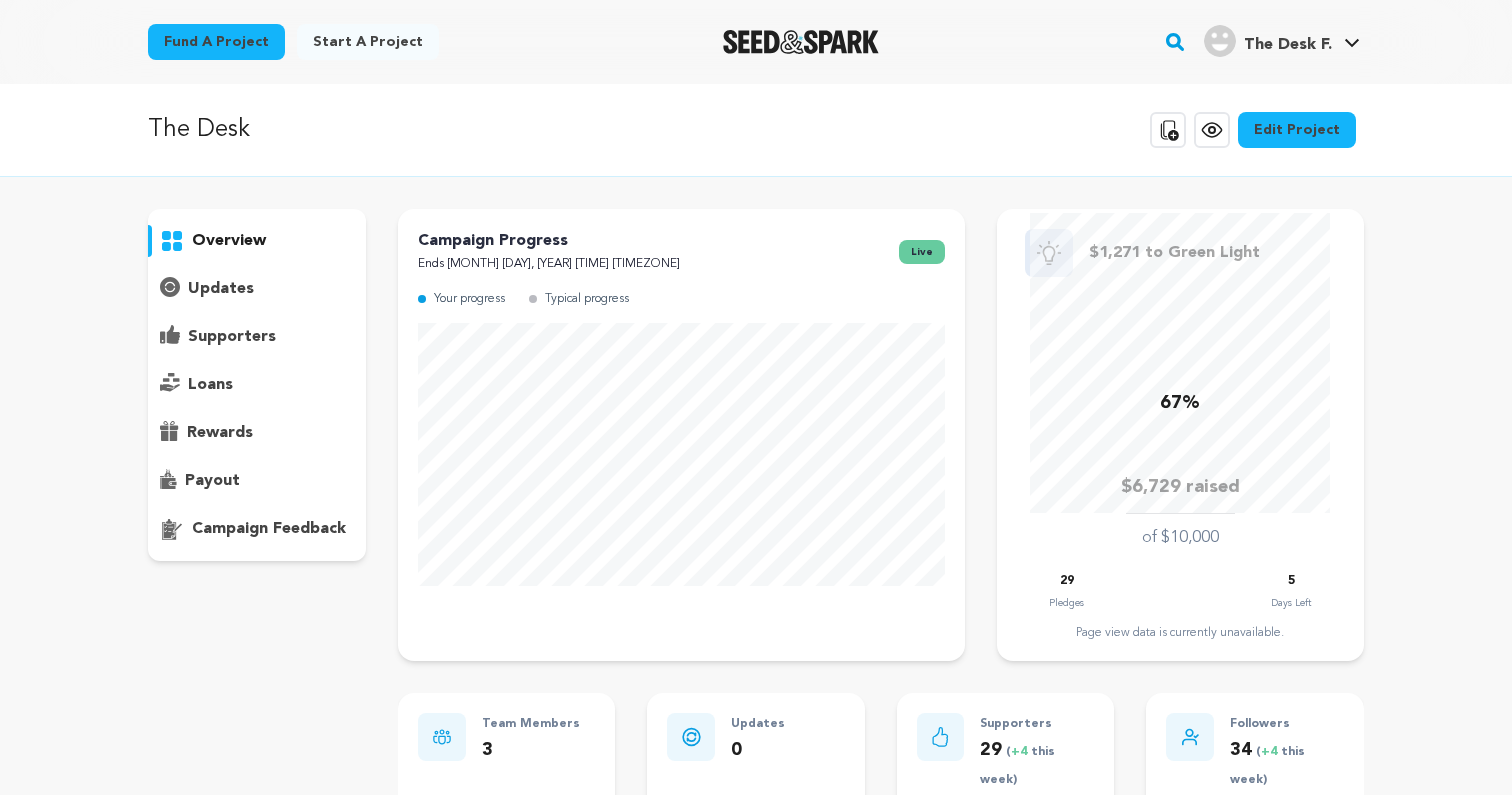 scroll, scrollTop: 90, scrollLeft: 0, axis: vertical 